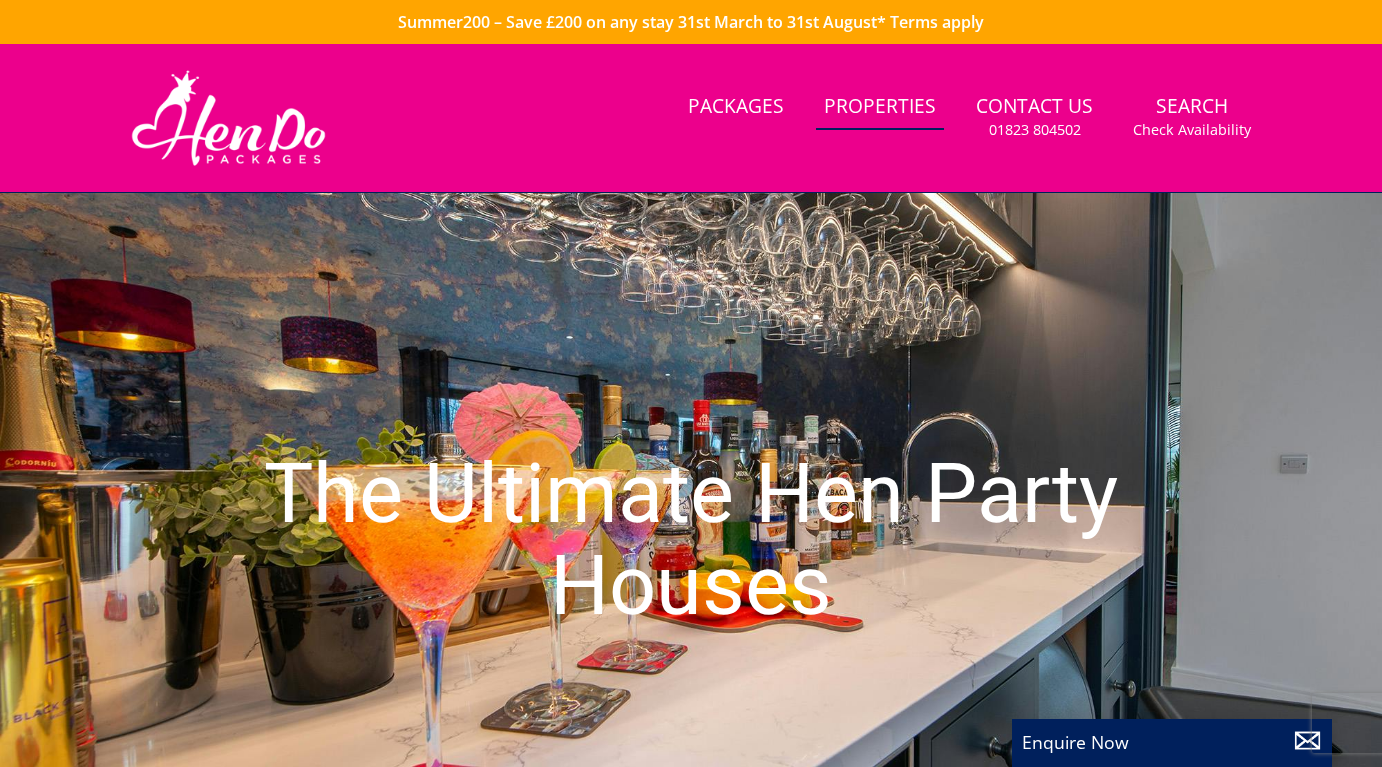 scroll, scrollTop: 0, scrollLeft: 0, axis: both 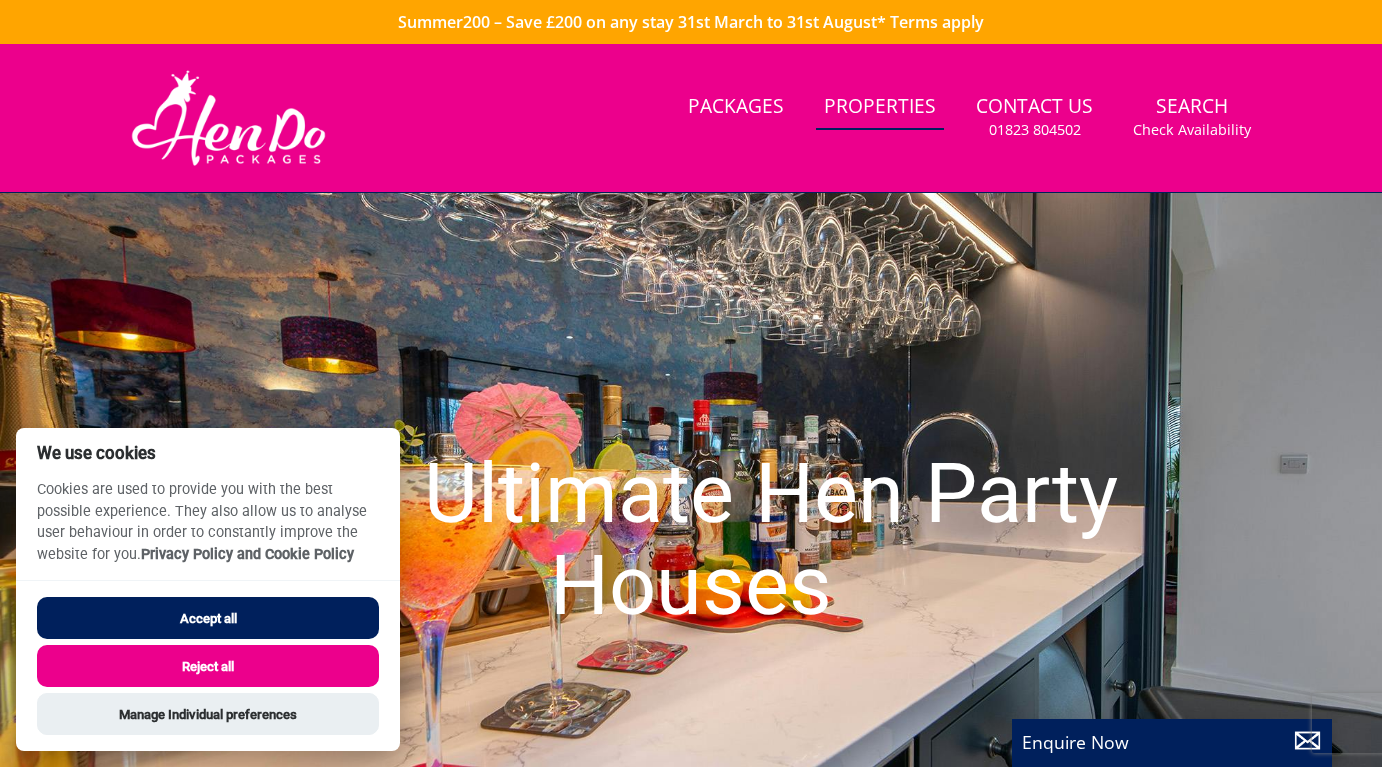click on "Accept all" at bounding box center (208, 618) 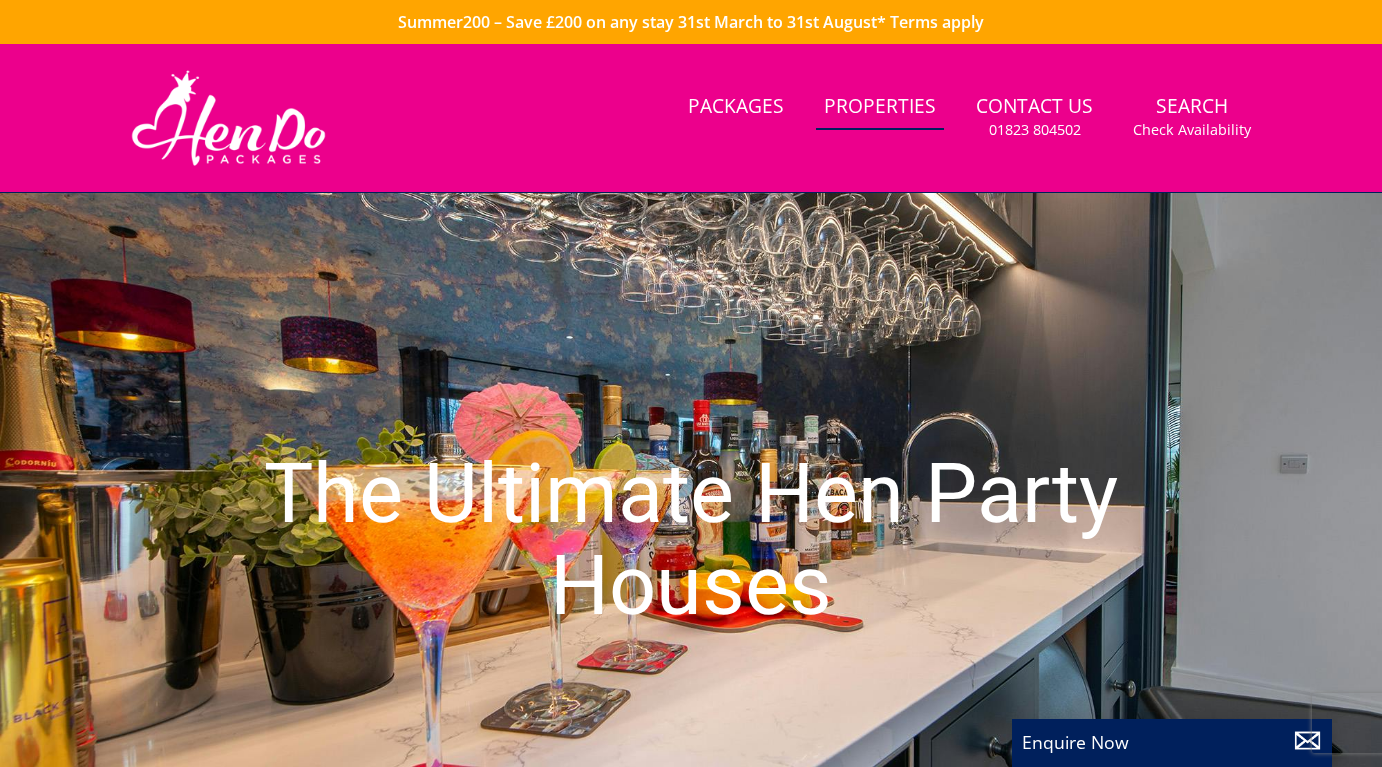 click on "Properties" at bounding box center (880, 107) 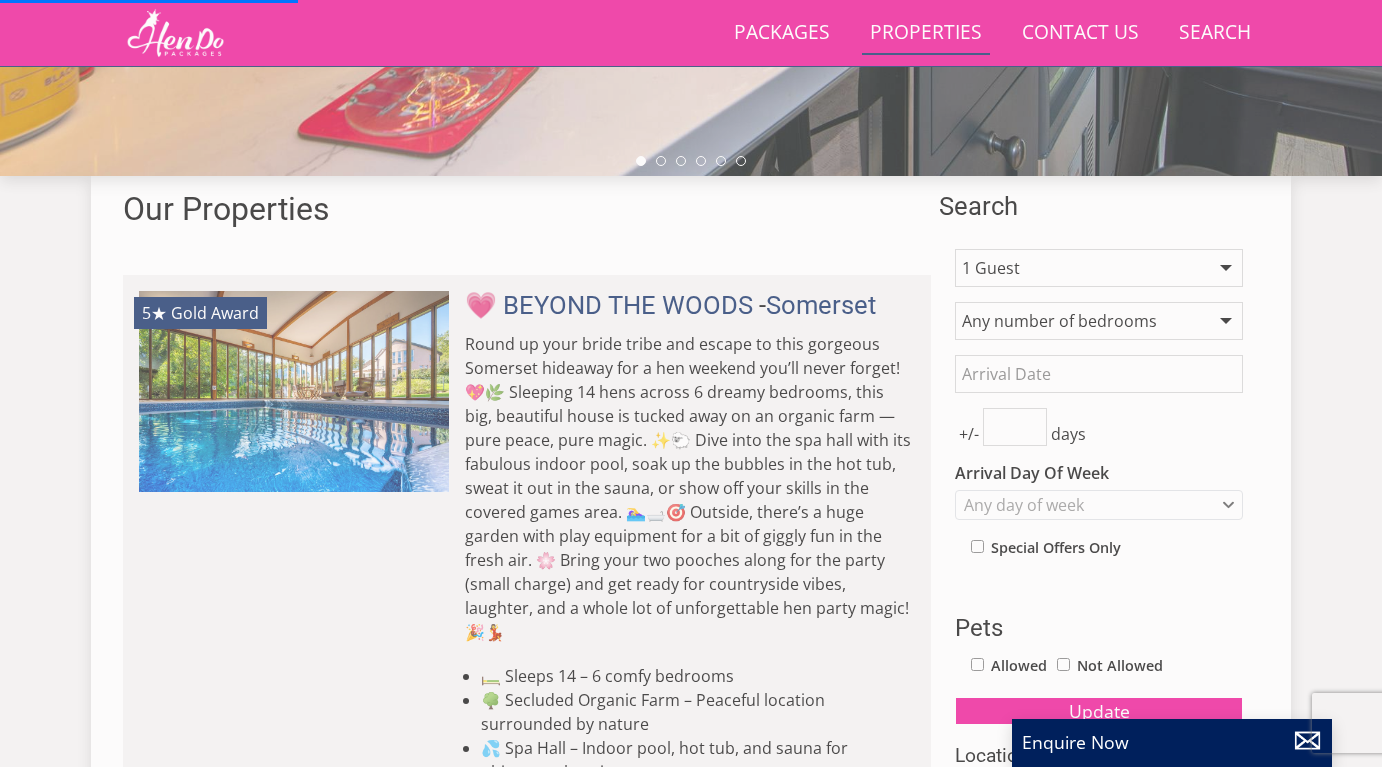 scroll, scrollTop: 624, scrollLeft: 0, axis: vertical 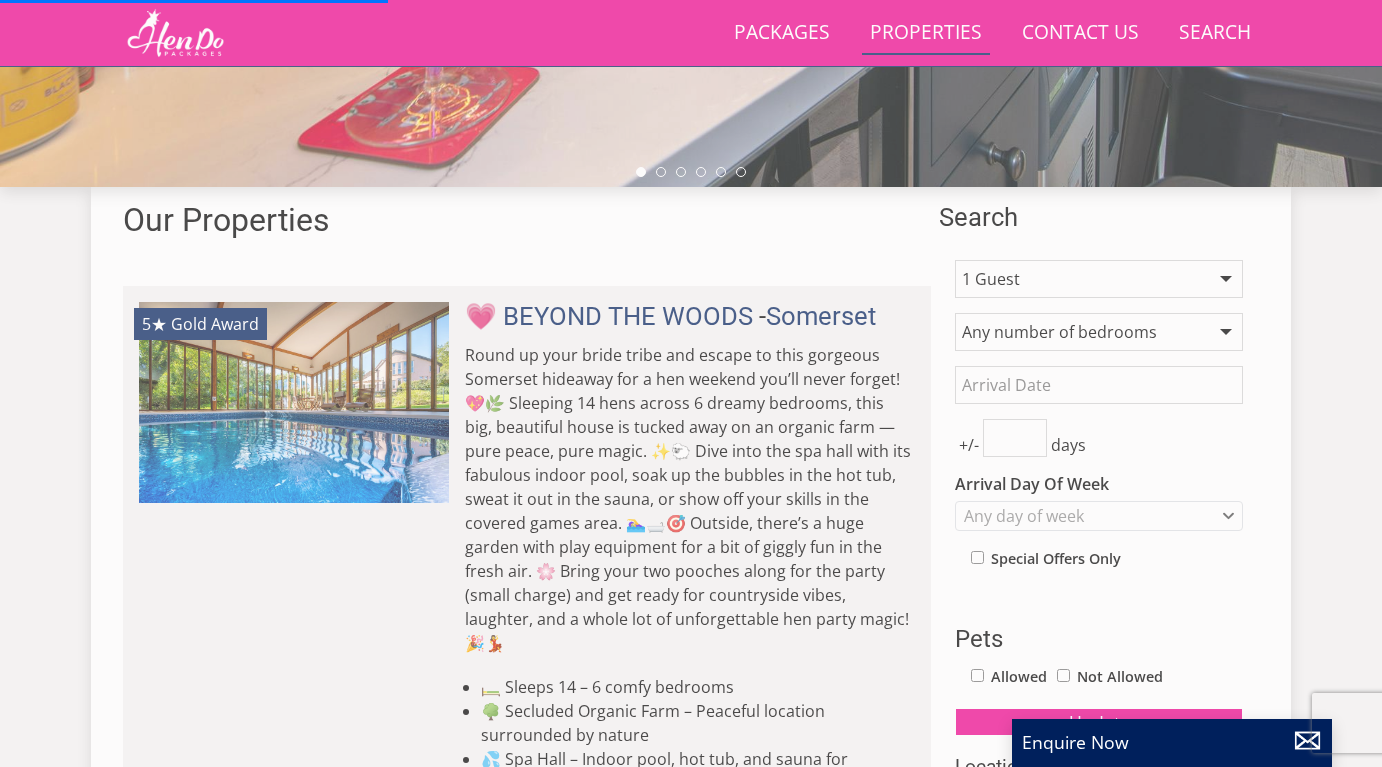 select on "15" 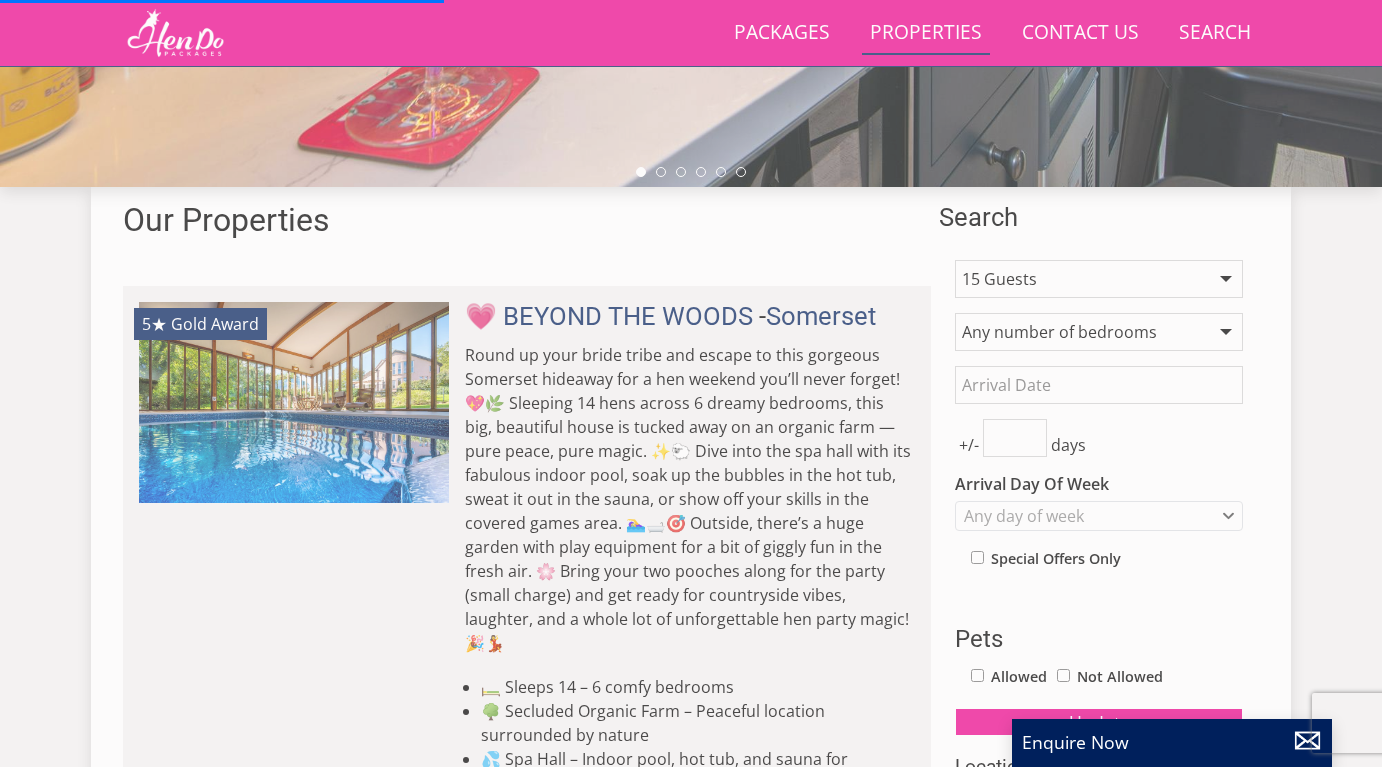 select on "8" 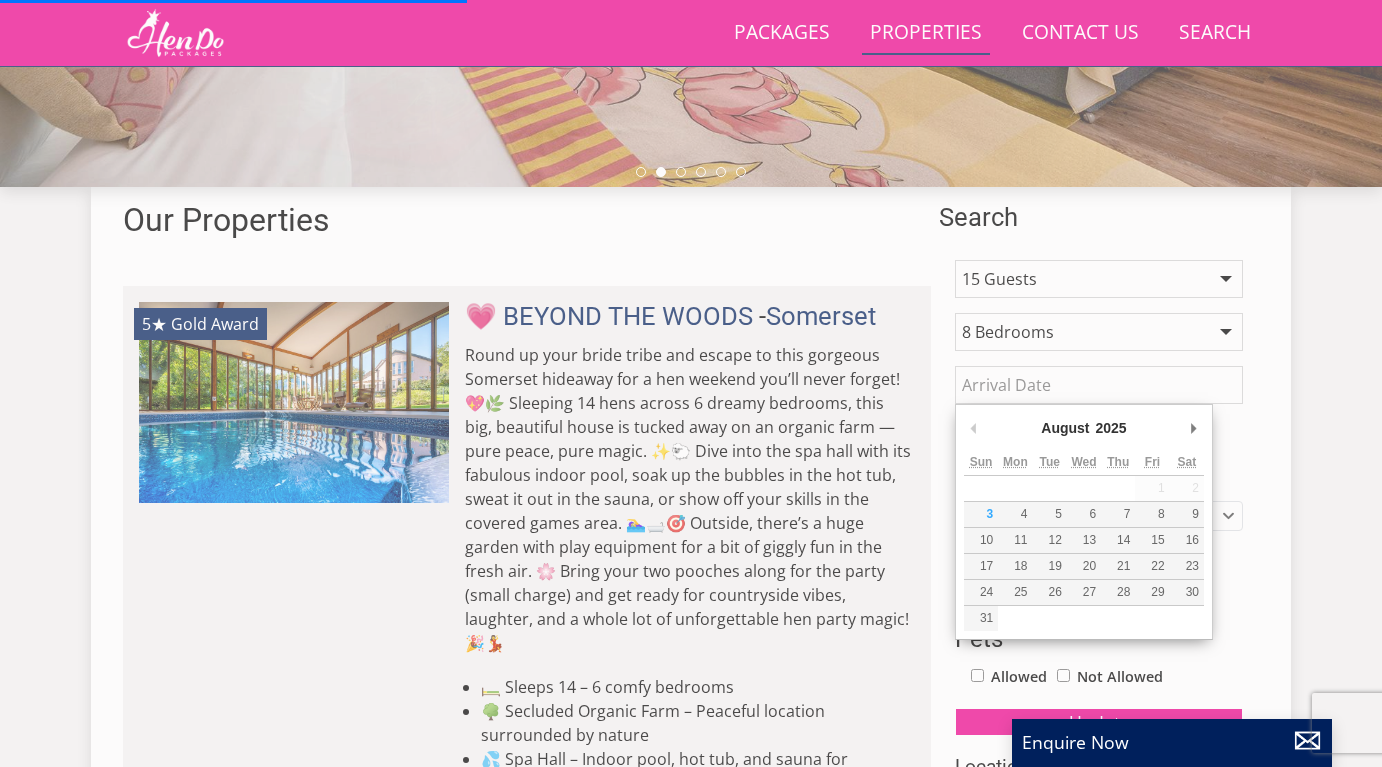 click on "Date" at bounding box center [1099, 385] 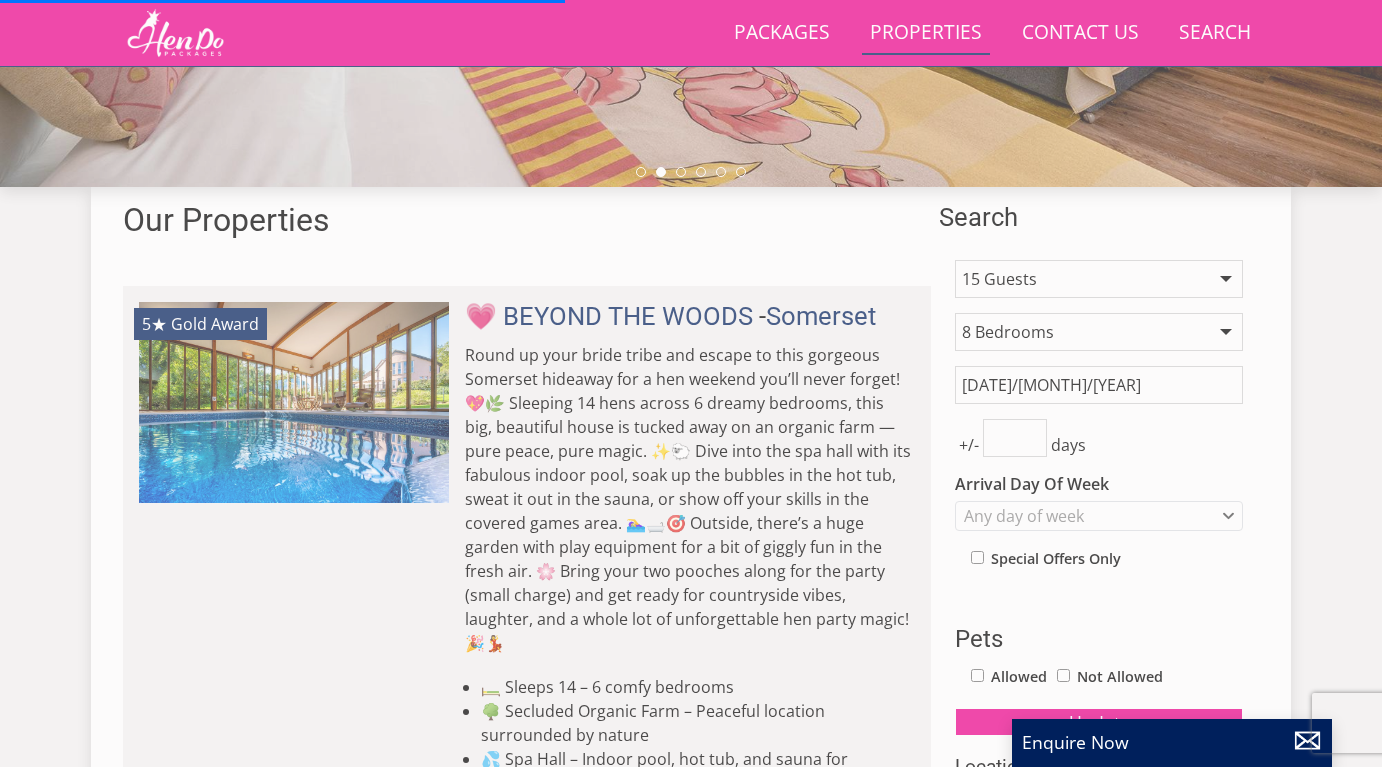 click on "Summer200 – Save £200 on any stay [DATE] [MONTH] to [DATE] [MONTH]* Terms apply
Search
Menu
Packages
Properties
Contact Us  [PHONE]
Search  Check Availability
Guests
[NUMBER]
[NUMBER]
[NUMBER]
[NUMBER]
[NUMBER]
[NUMBER]
[NUMBER]
[NUMBER]
[NUMBER]
[NUMBER]
[NUMBER]
[NUMBER]
[NUMBER]
[NUMBER]
[NUMBER]
[NUMBER]
[NUMBER]
[NUMBER]
[NUMBER]
[NUMBER]
[NUMBER]
[NUMBER]
[NUMBER]
[NUMBER]
[NUMBER]
[NUMBER]
[NUMBER]
[NUMBER]
[NUMBER]
[NUMBER]
[NUMBER]
[NUMBER]
Date
[MONTH]/[DATE]/[YEAR]
Search
The Ultimate Hen Party Houses" at bounding box center (691, 5439) 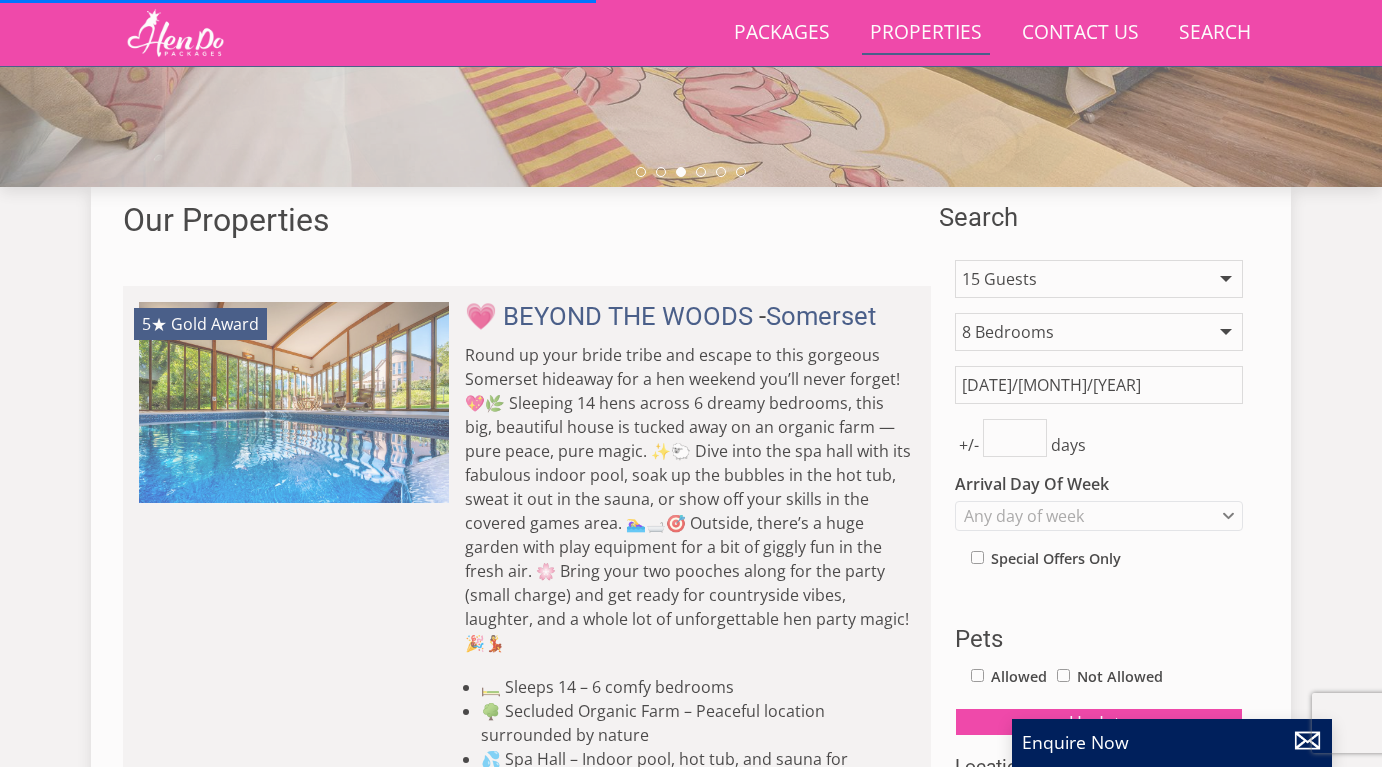 click on "[DATE]/[MONTH]/[YEAR]" at bounding box center (1099, 385) 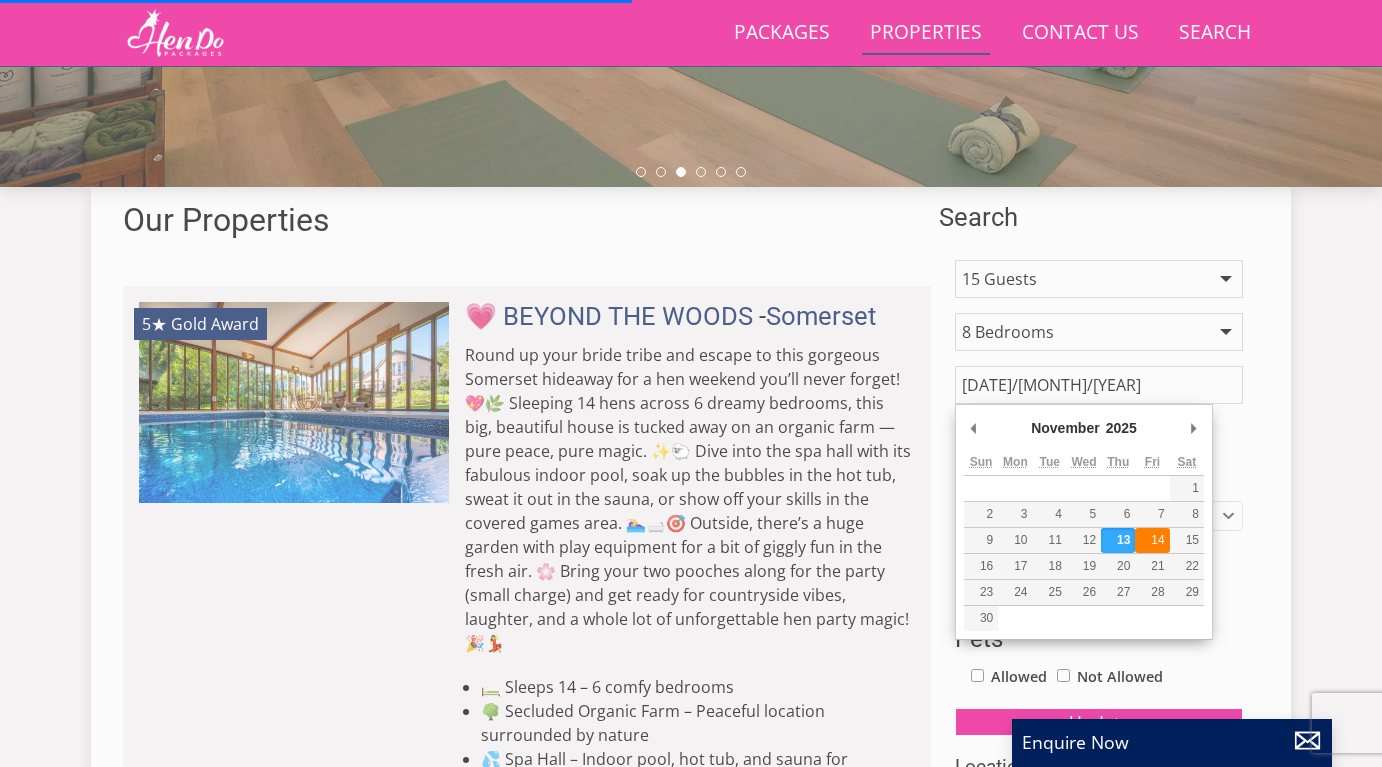 type on "[DATE]/[MONTH]/[YEAR]" 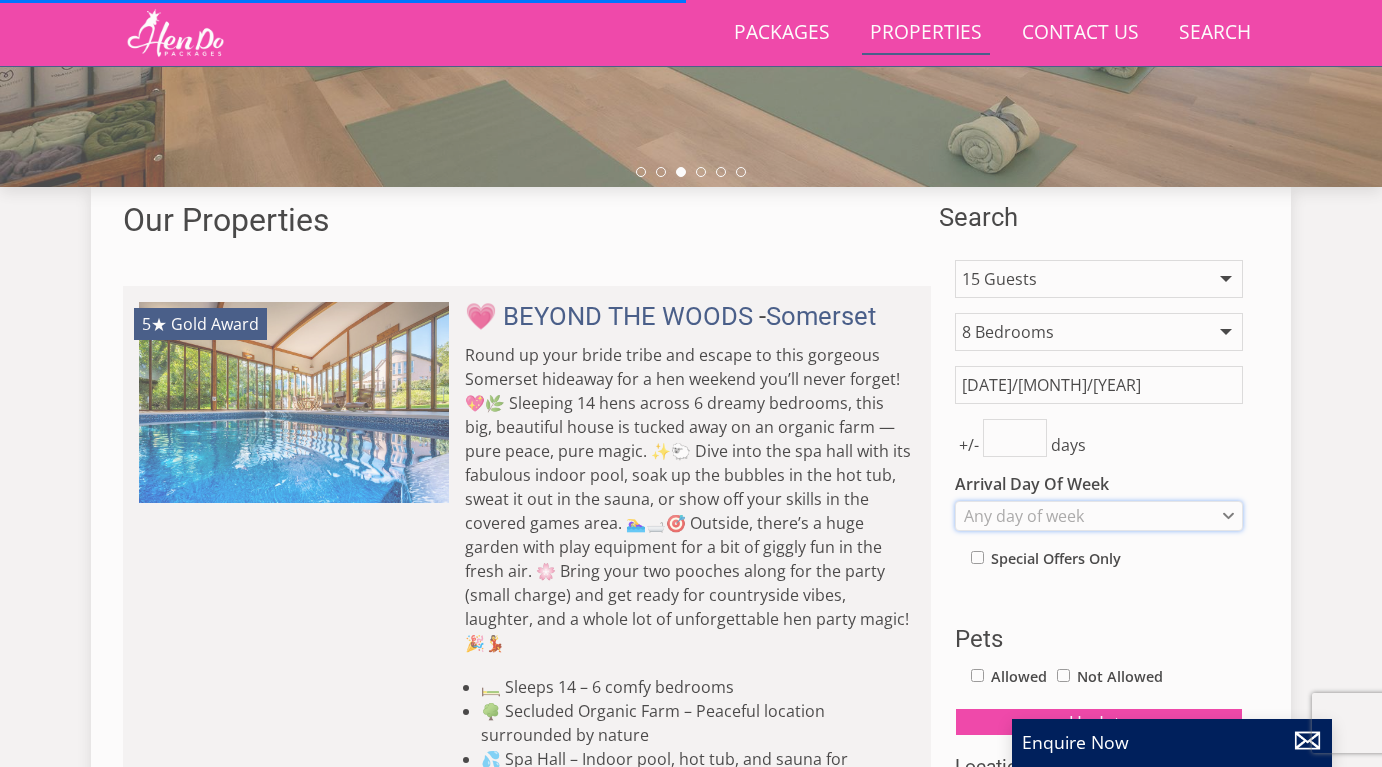 click on "Any day of week" at bounding box center [1088, 516] 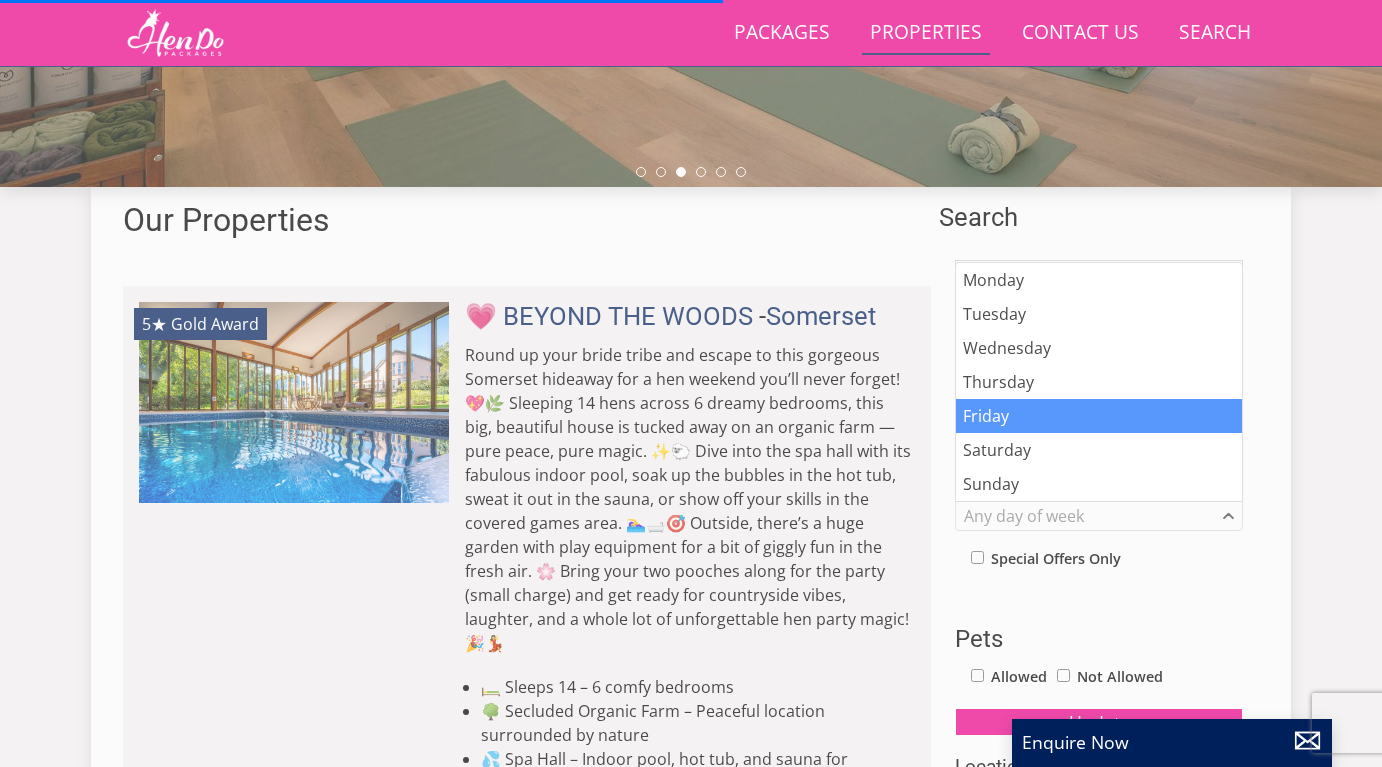click on "Friday" at bounding box center [1099, 416] 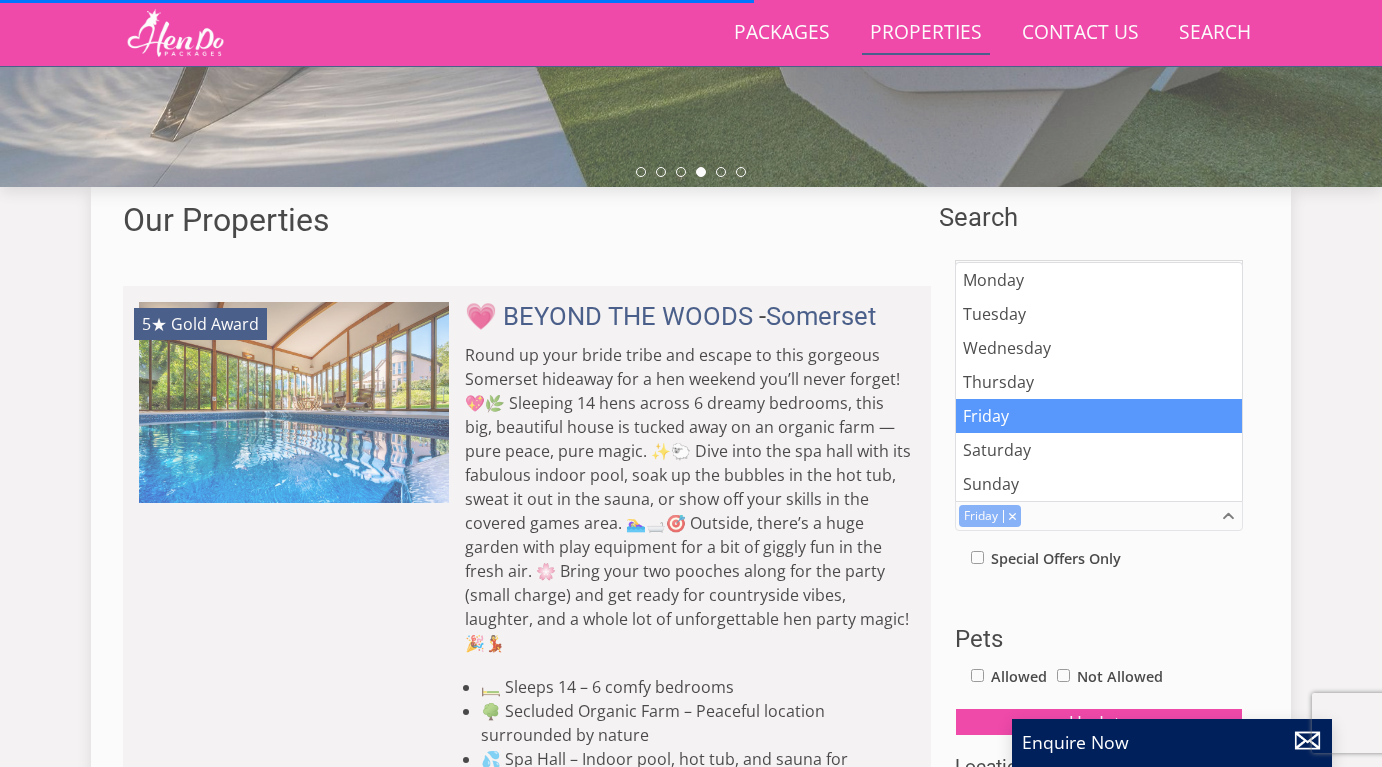 click on "[NUMBER] Guest
[NUMBER] Guests
[NUMBER] Guests
[NUMBER] Guests
[NUMBER] Guests
[NUMBER] Guests
[NUMBER] Guests
[NUMBER] Guests
[NUMBER] Guests
[NUMBER] Guests
[NUMBER] Guests
[NUMBER] Guests
[NUMBER] Guests
[NUMBER] Guests
[NUMBER] Guests
[NUMBER] Guests
[NUMBER] Guests
[NUMBER] Guests
[NUMBER] Guests
[NUMBER] Guests
[NUMBER] Guests
[NUMBER] Guests
[NUMBER] Guests
[NUMBER] Guests
[NUMBER] Guests
[NUMBER] Guests
[NUMBER] Guests
[NUMBER] Guests
[NUMBER] Guests
[NUMBER] Guests
[NUMBER] Guests
[NUMBER] Guests
Any number of bedrooms
[NUMBER] Bedrooms
[NUMBER] Bedrooms
[NUMBER] Bedrooms
[NUMBER] Bedrooms
[NUMBER] Bedrooms
[NUMBER] Bedrooms
[NUMBER] Bedrooms
[NUMBER] Bedrooms
[NUMBER] Bedrooms
[NUMBER] Bedrooms
[NUMBER] Bedrooms
[NUMBER] Bedrooms
[NUMBER] Bedrooms
[DATE]/[MONTH]/[YEAR]
+/-
days
Arrival Day Of Week
Monday Tuesday Wednesday Thursday Pets" at bounding box center [1099, 789] 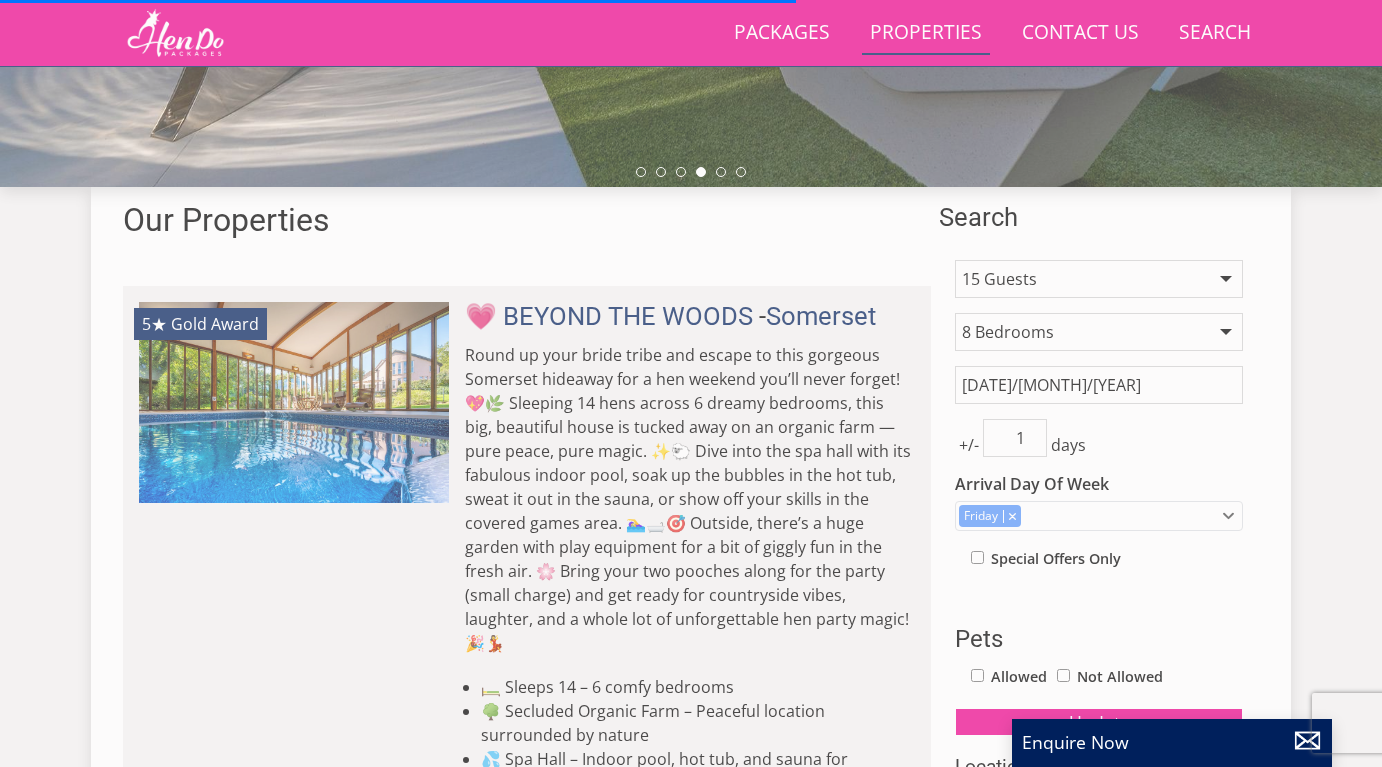 click on "1" at bounding box center (1015, 438) 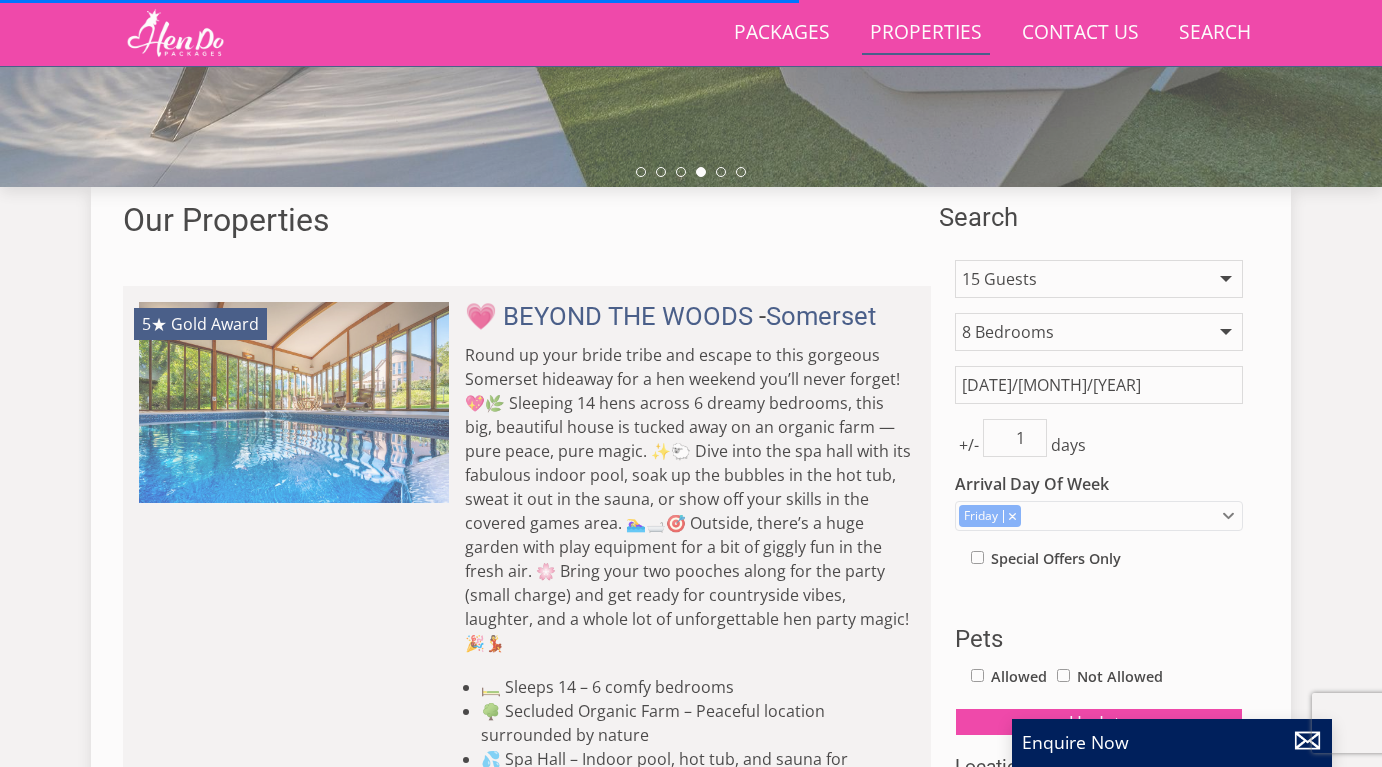 type on "2" 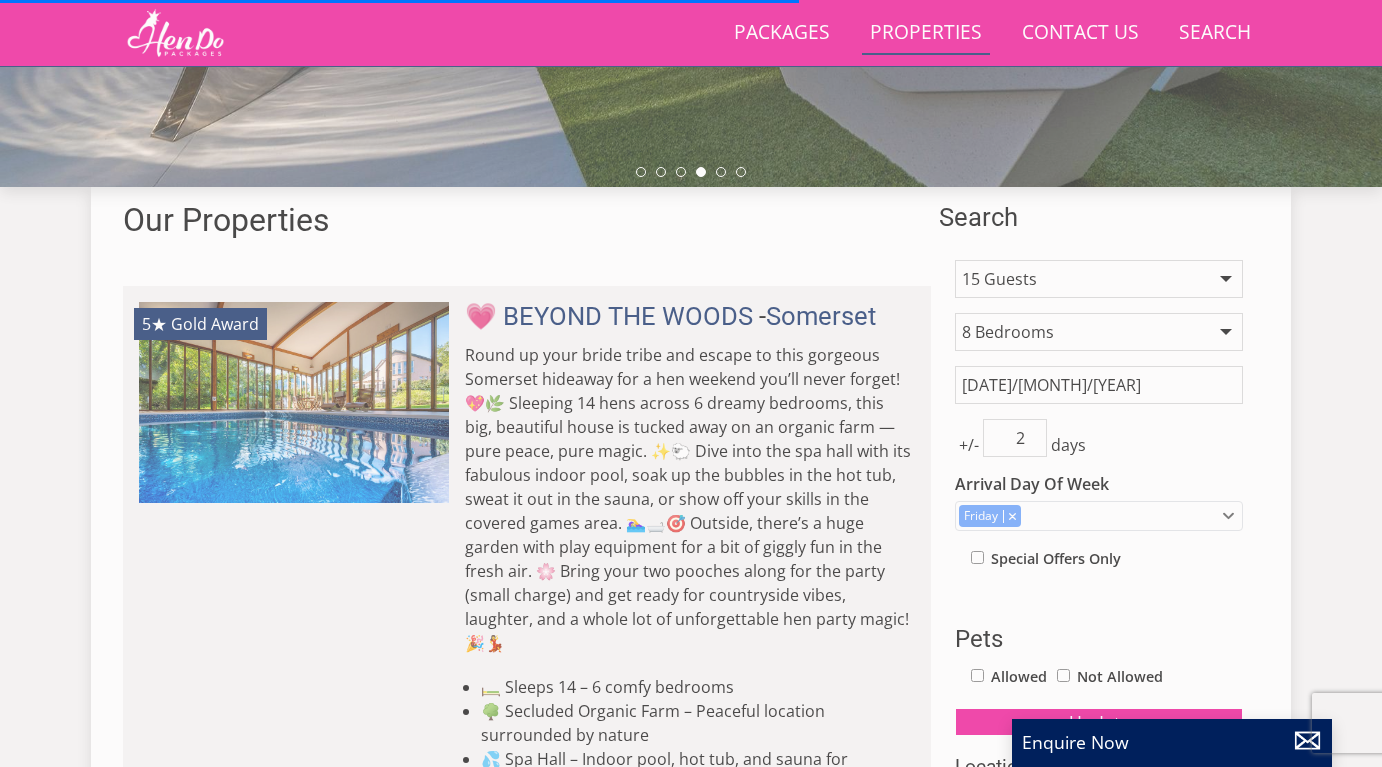click on "2" at bounding box center [1015, 438] 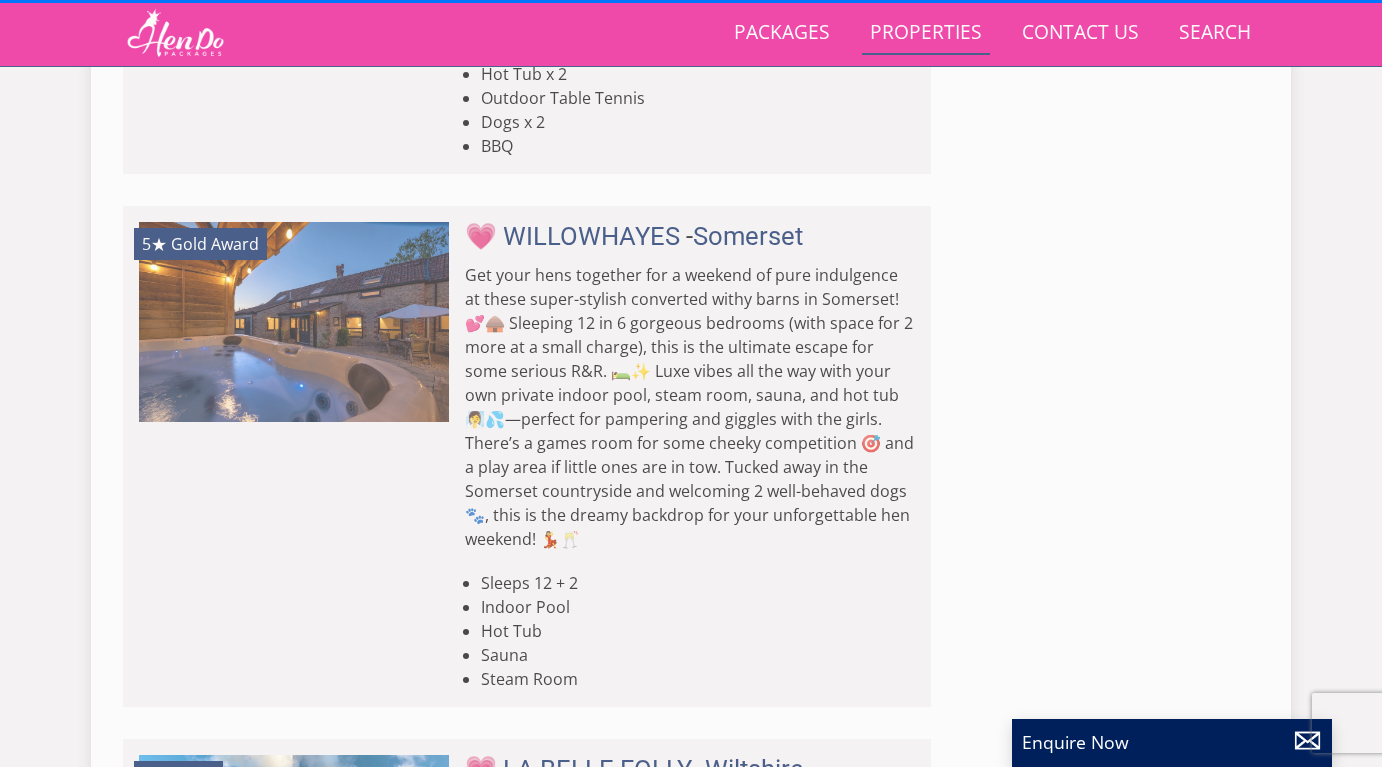 scroll, scrollTop: 2839, scrollLeft: 0, axis: vertical 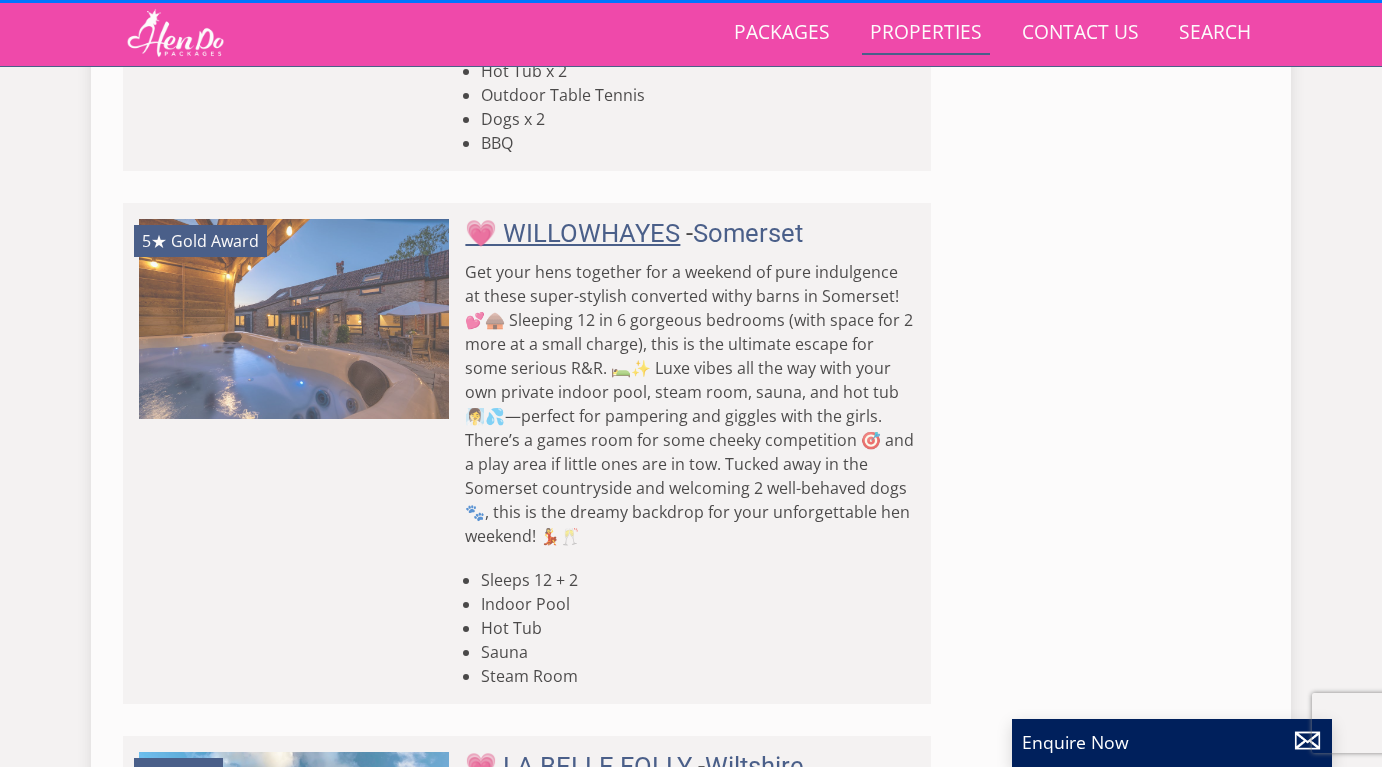 click on "💗 WILLOWHAYES" at bounding box center (572, 233) 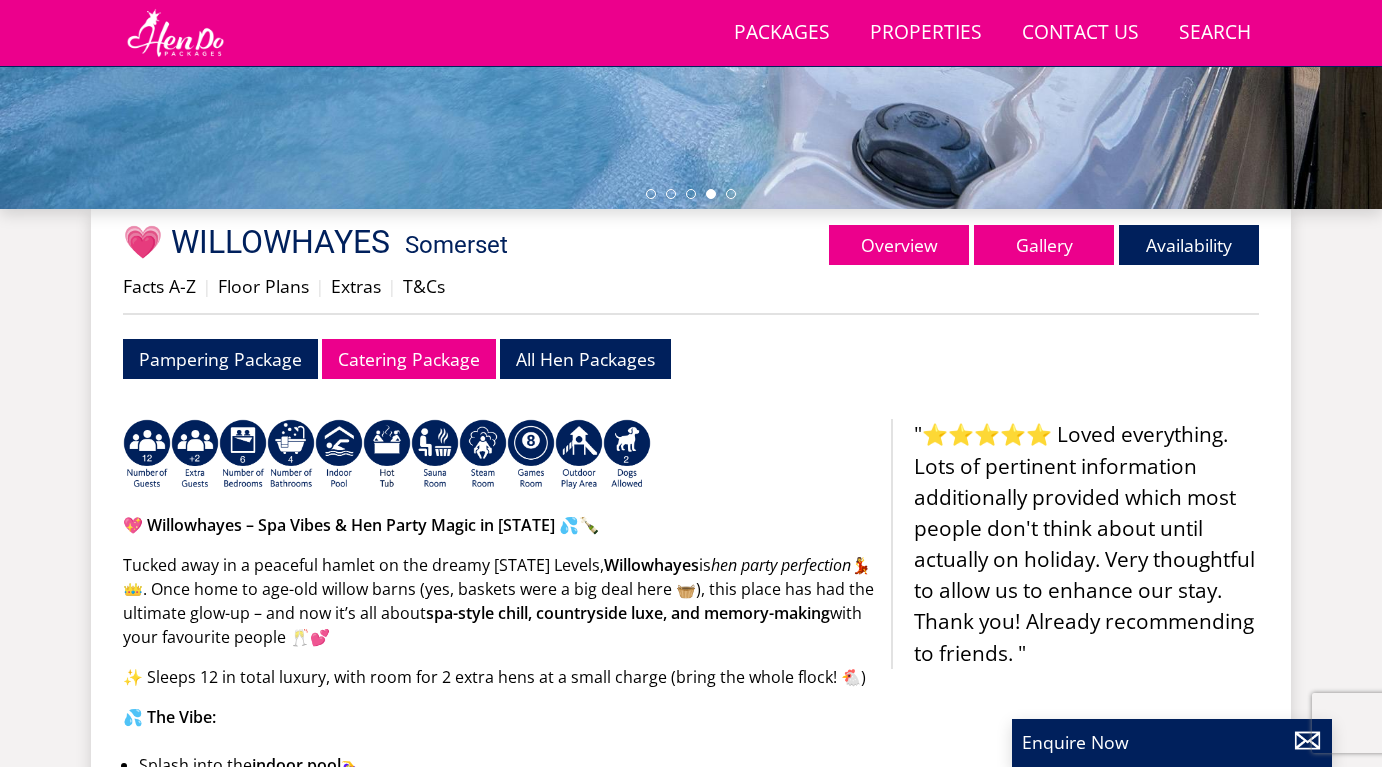 scroll, scrollTop: 600, scrollLeft: 0, axis: vertical 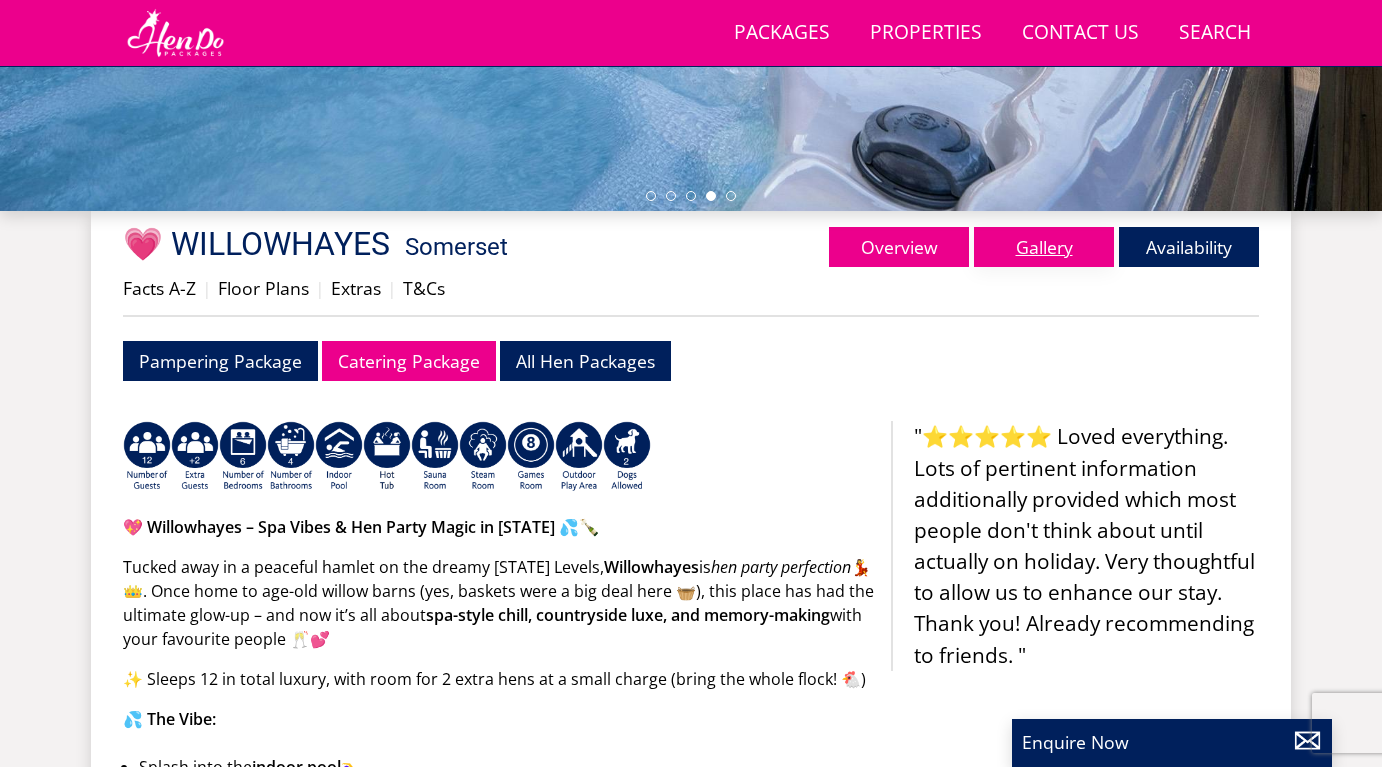 click on "Gallery" at bounding box center (1044, 247) 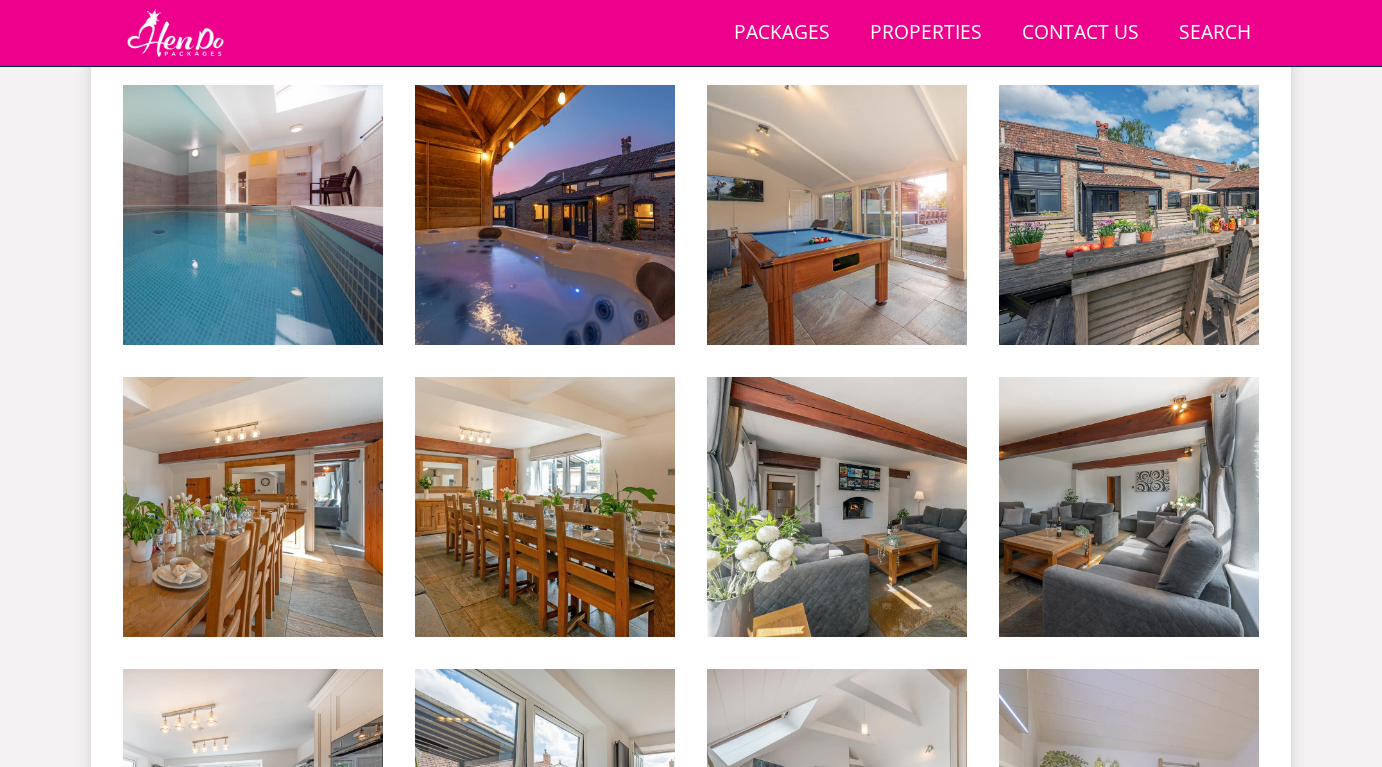 scroll, scrollTop: 963, scrollLeft: 0, axis: vertical 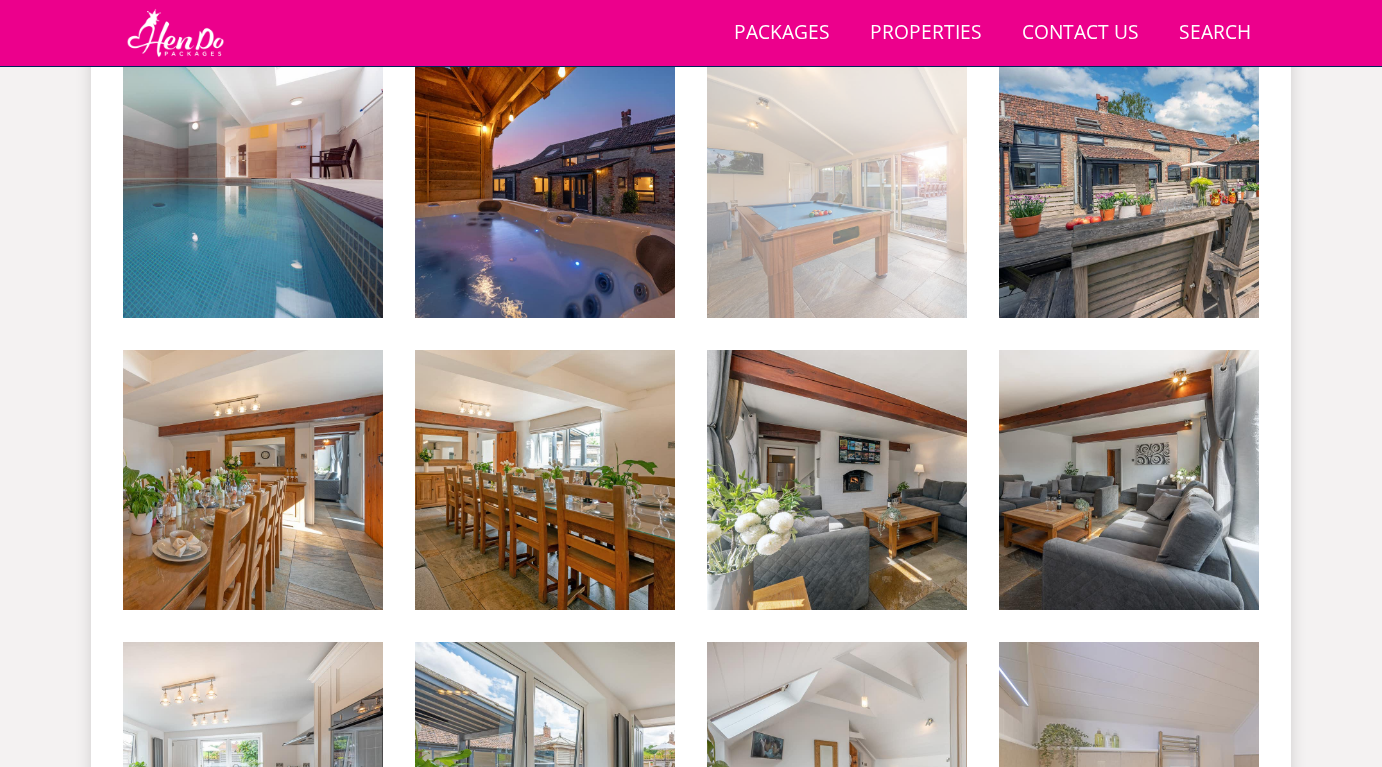 click at bounding box center [837, 188] 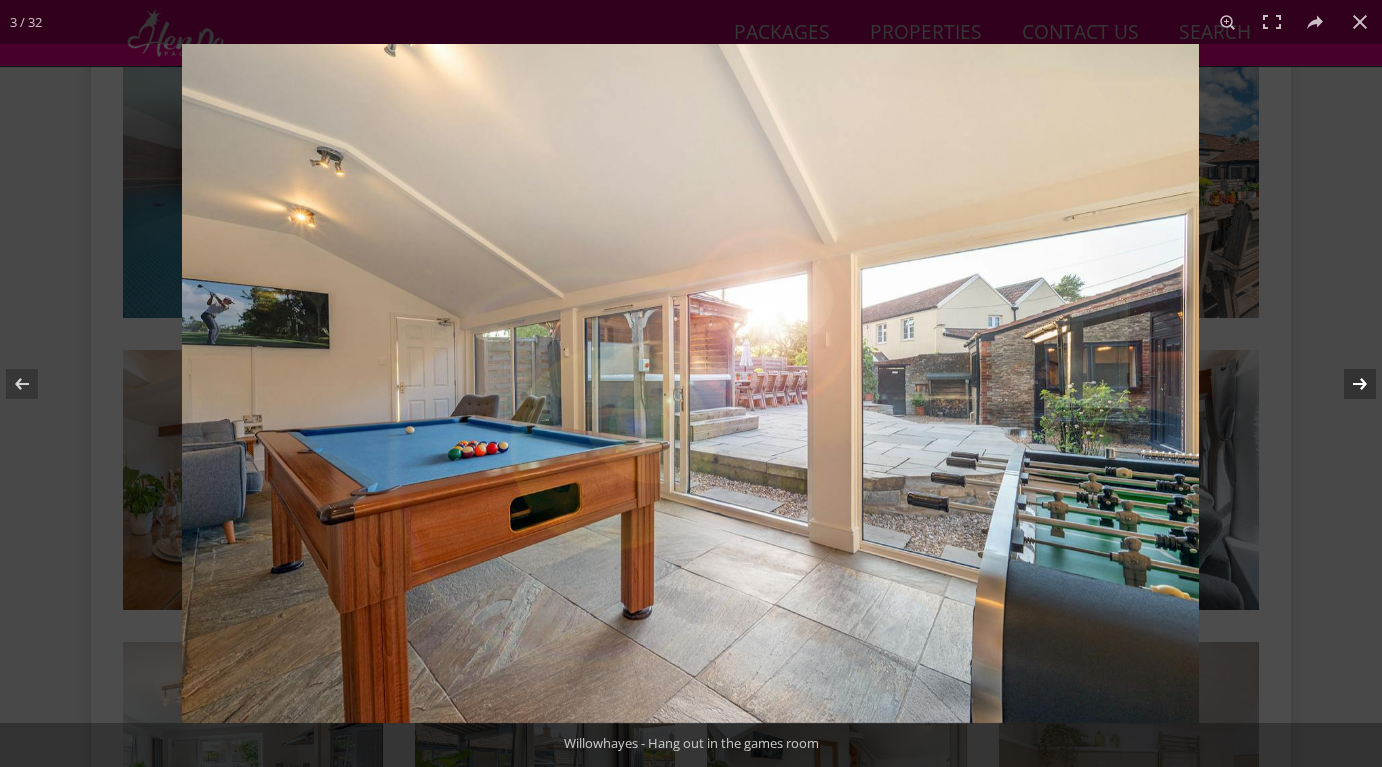 click at bounding box center (1347, 384) 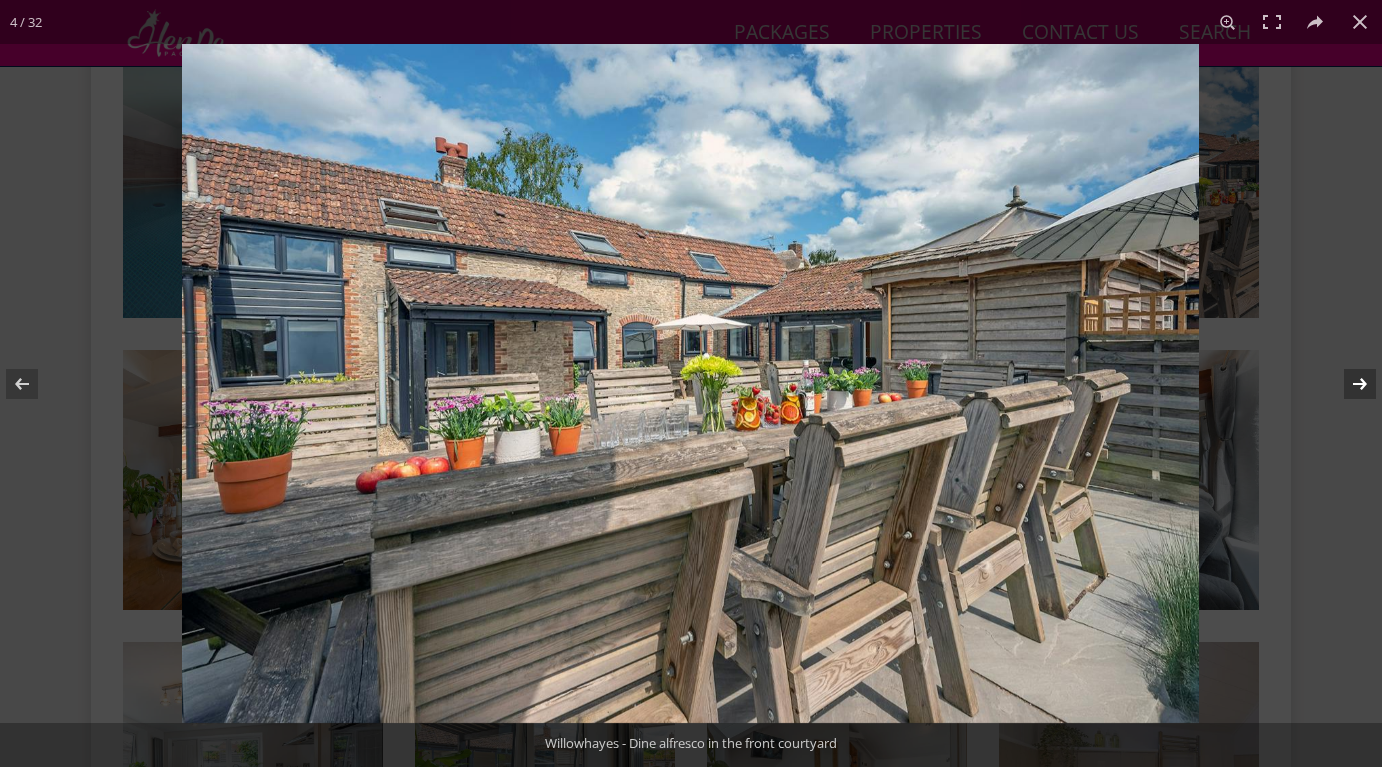 click at bounding box center [1347, 384] 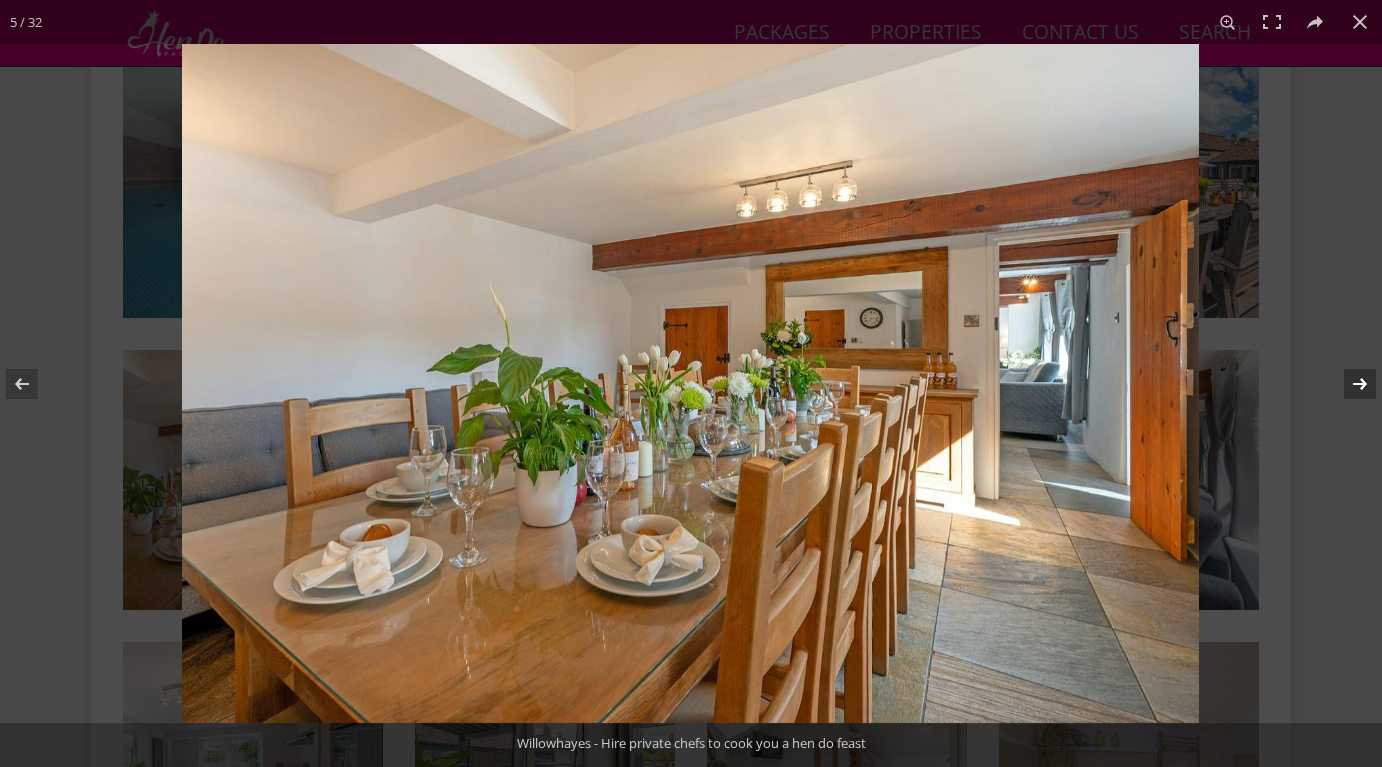 click at bounding box center (1347, 384) 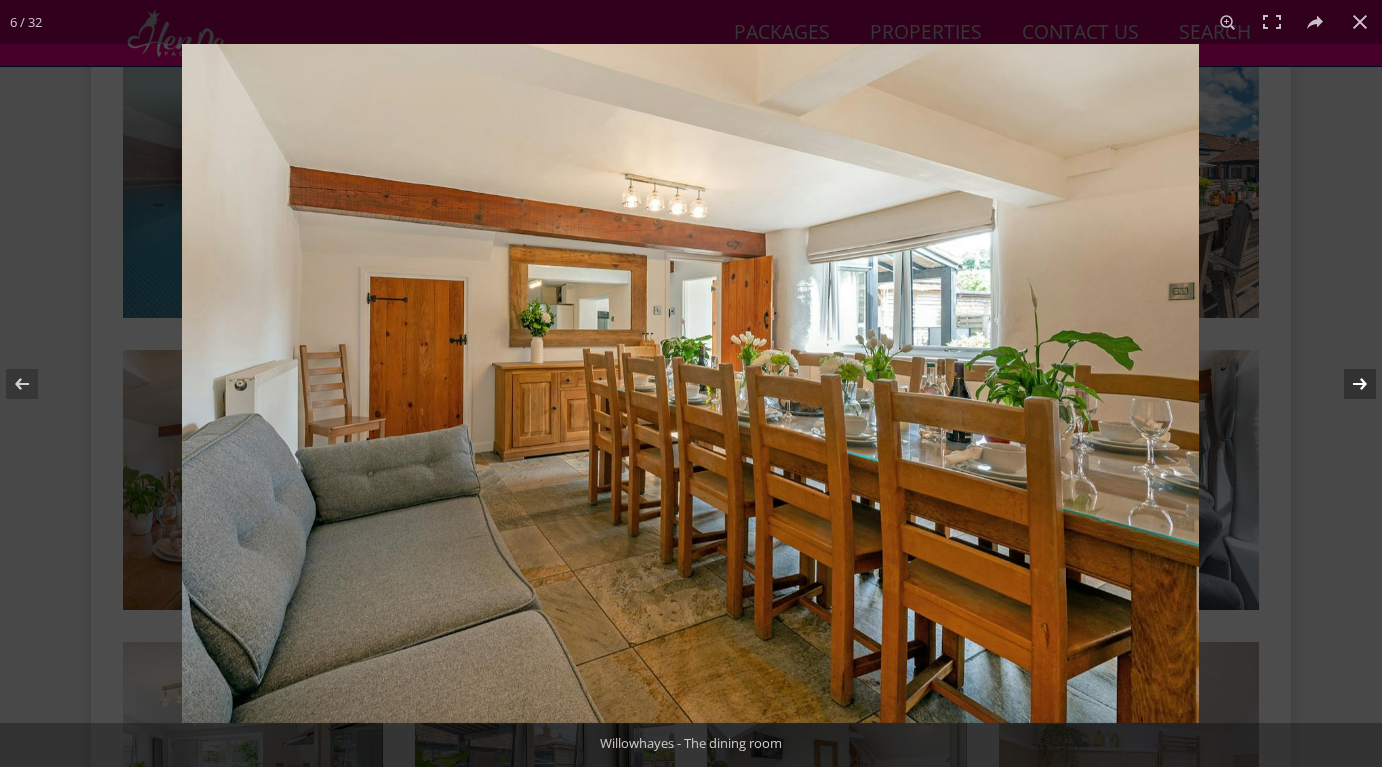 click at bounding box center [1347, 384] 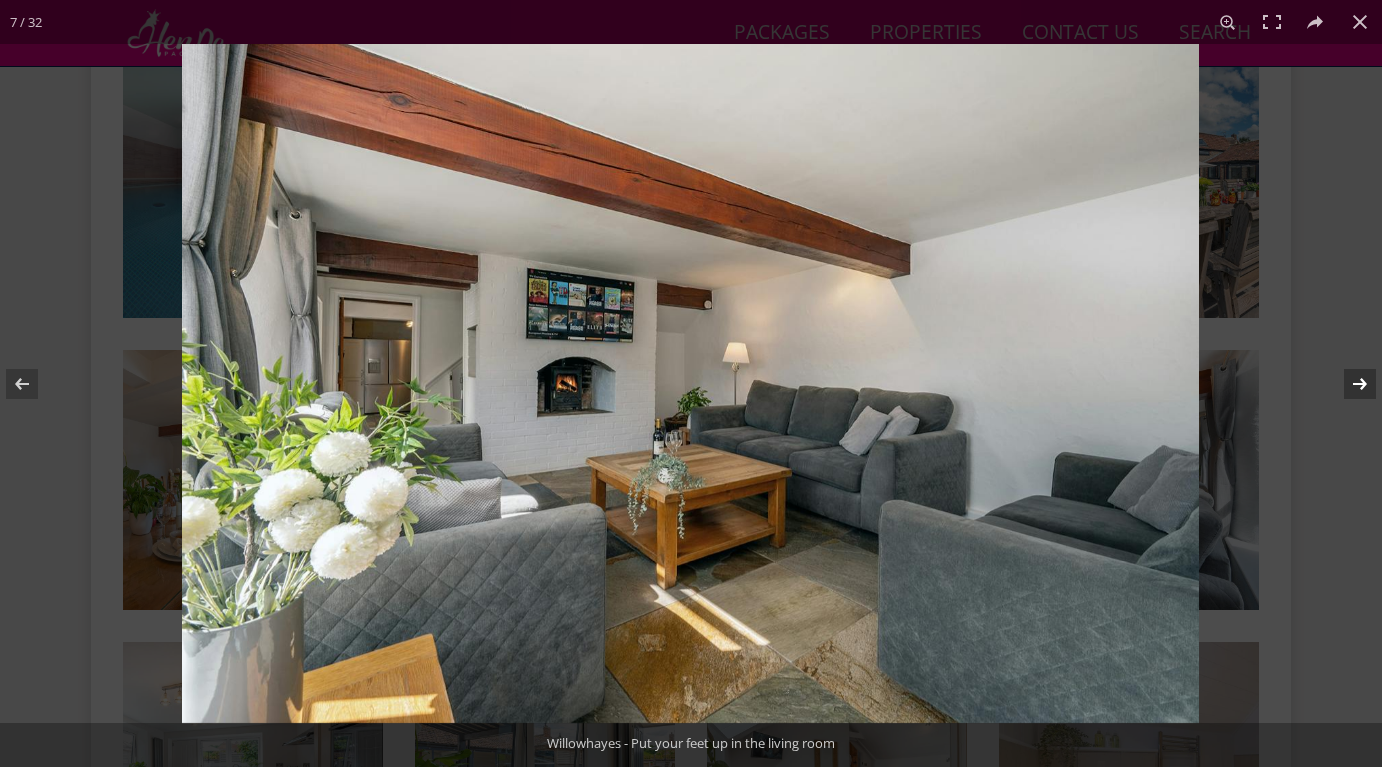 click at bounding box center (1347, 384) 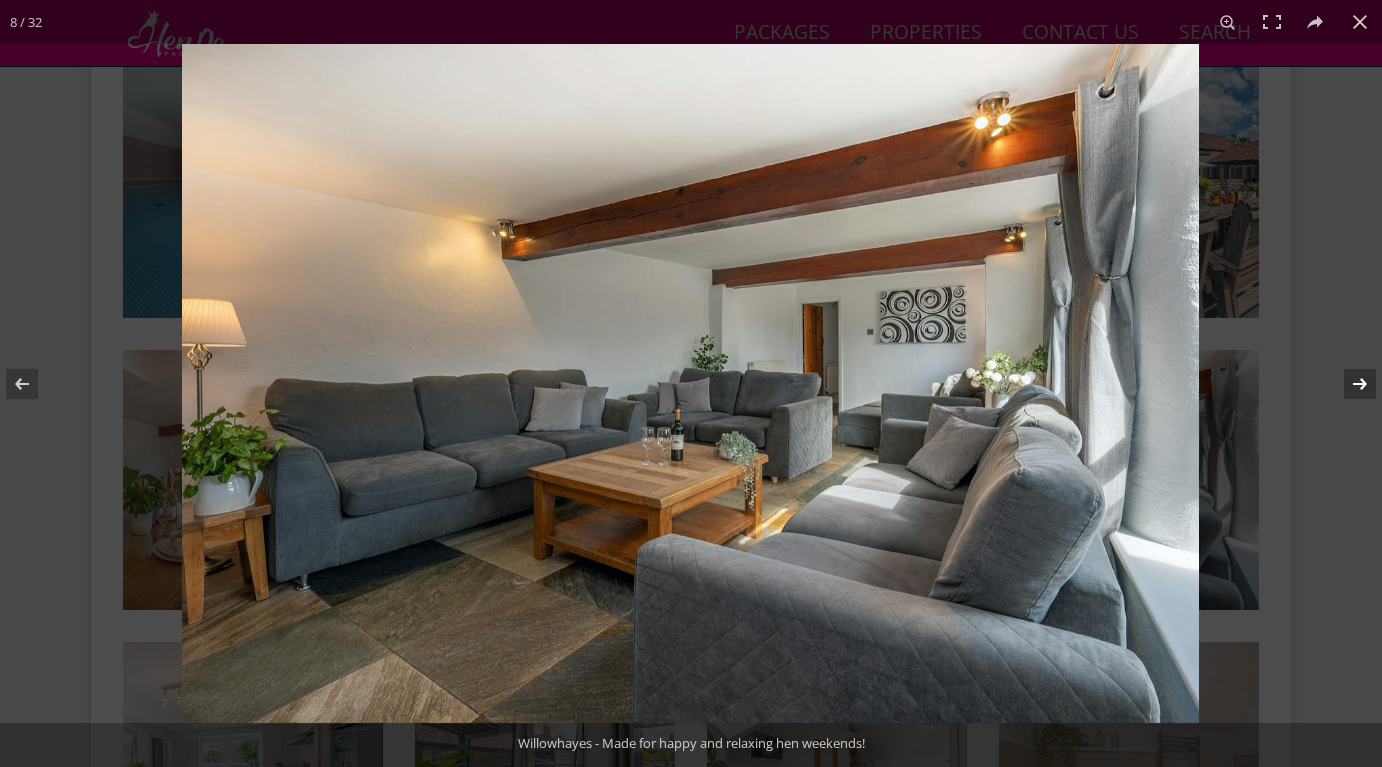 click at bounding box center [1347, 384] 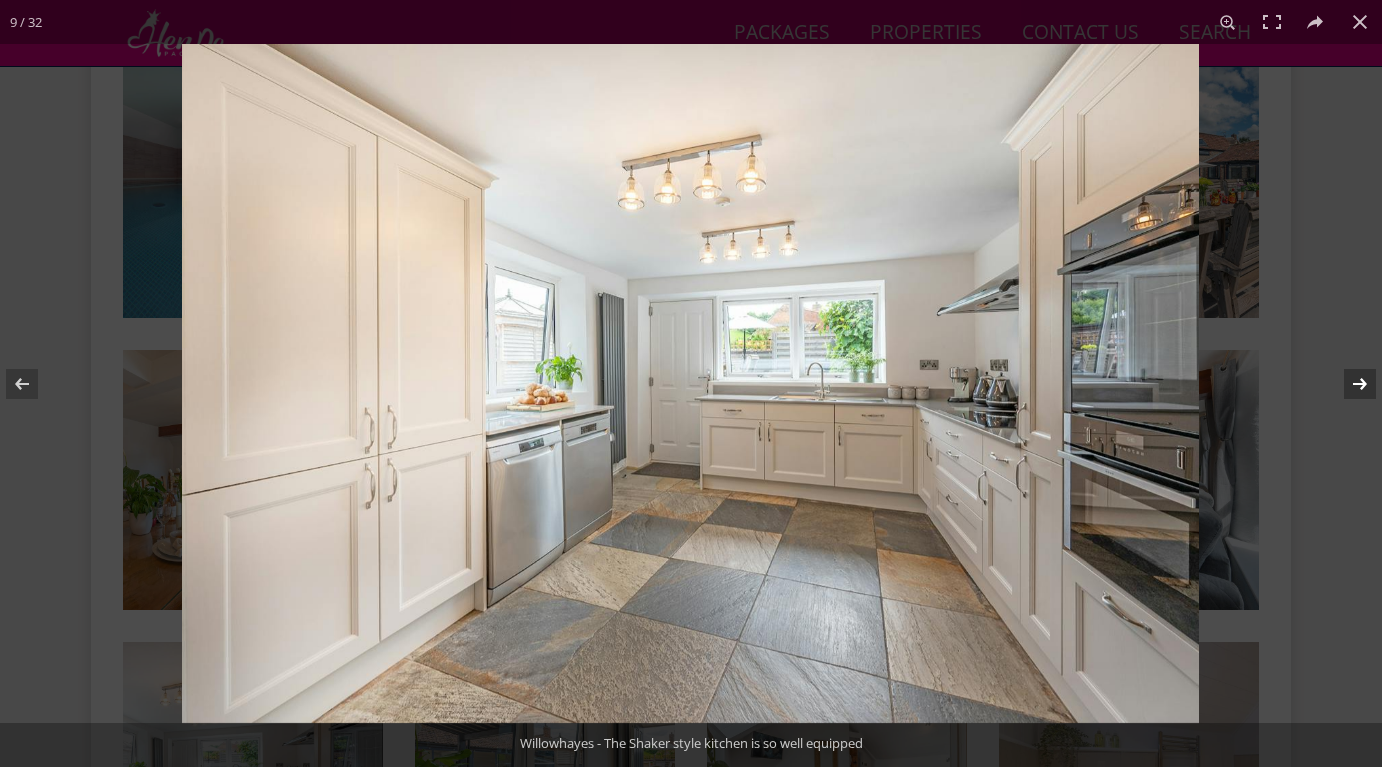click at bounding box center (1347, 384) 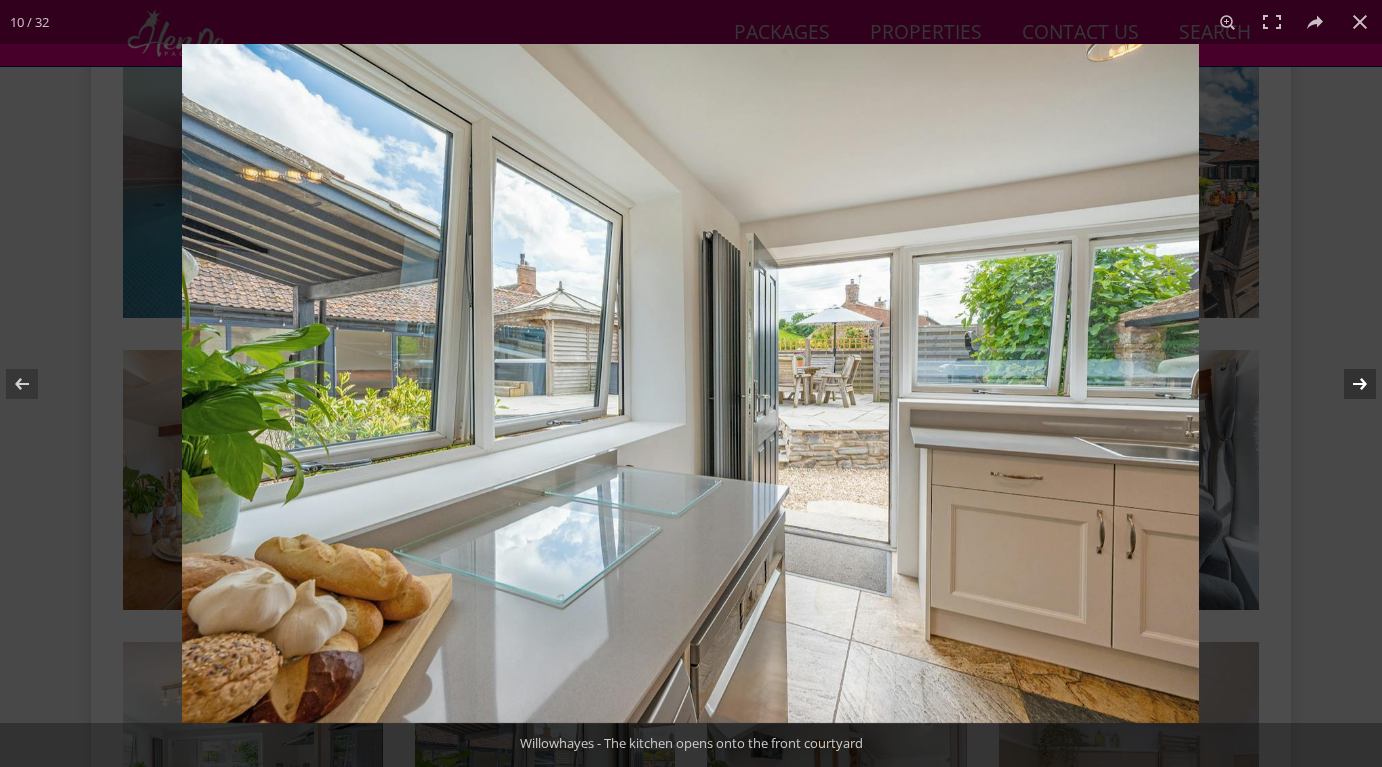 click at bounding box center [1347, 384] 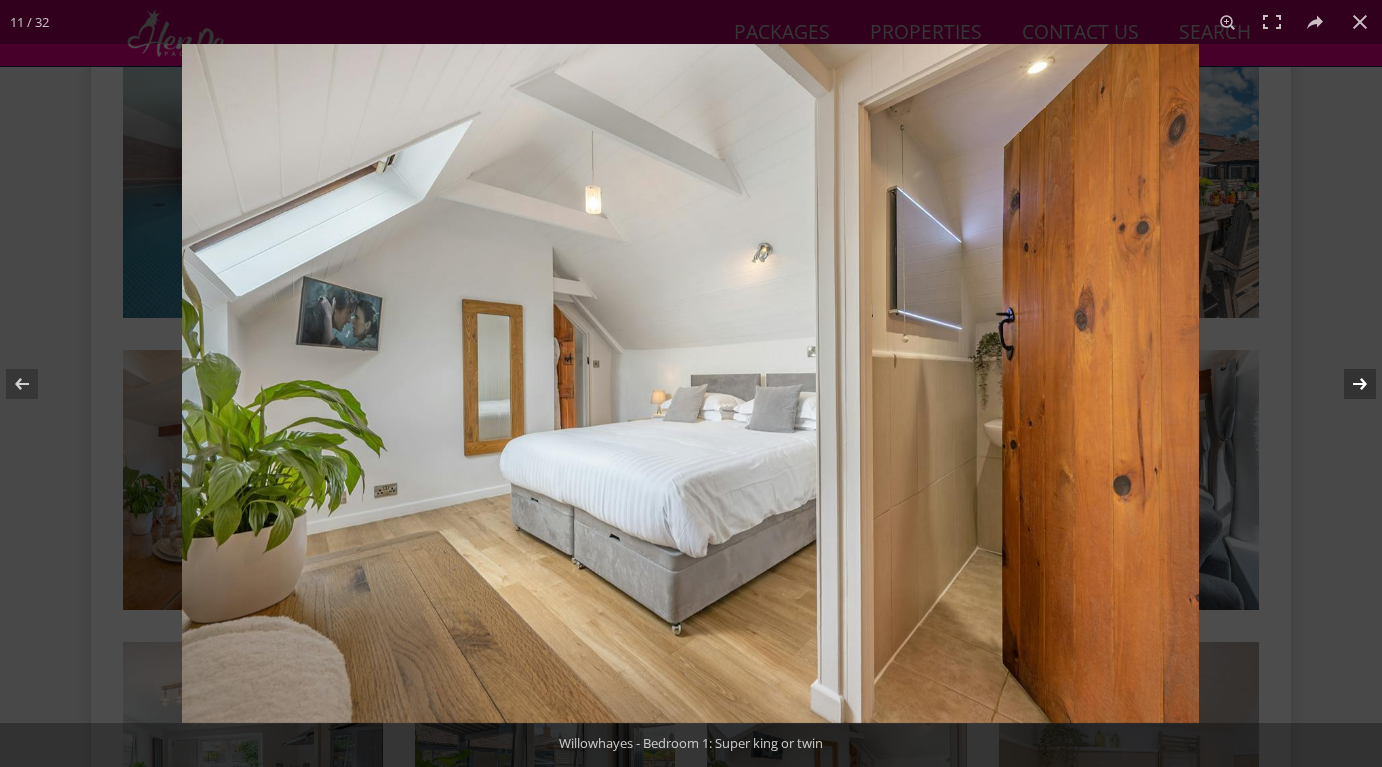 click at bounding box center (1347, 384) 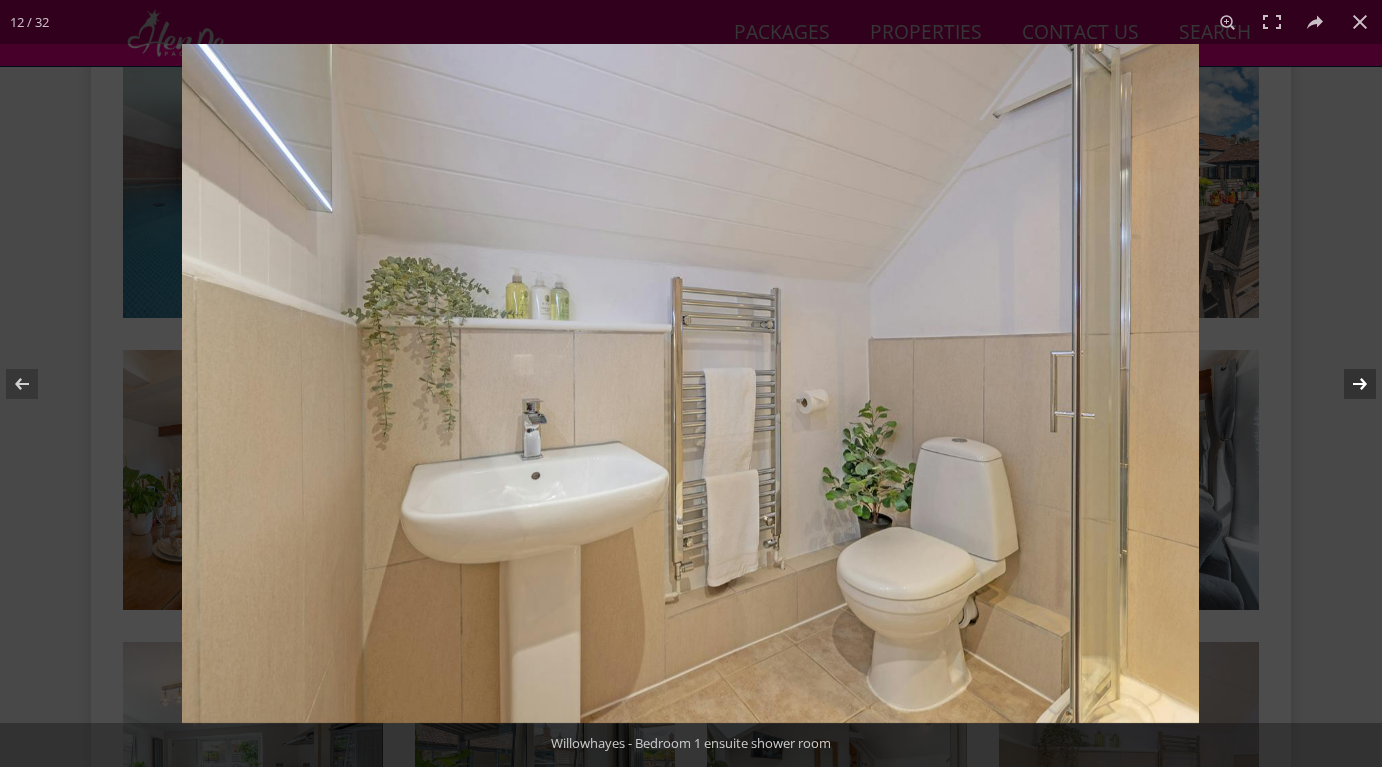 click at bounding box center [1347, 384] 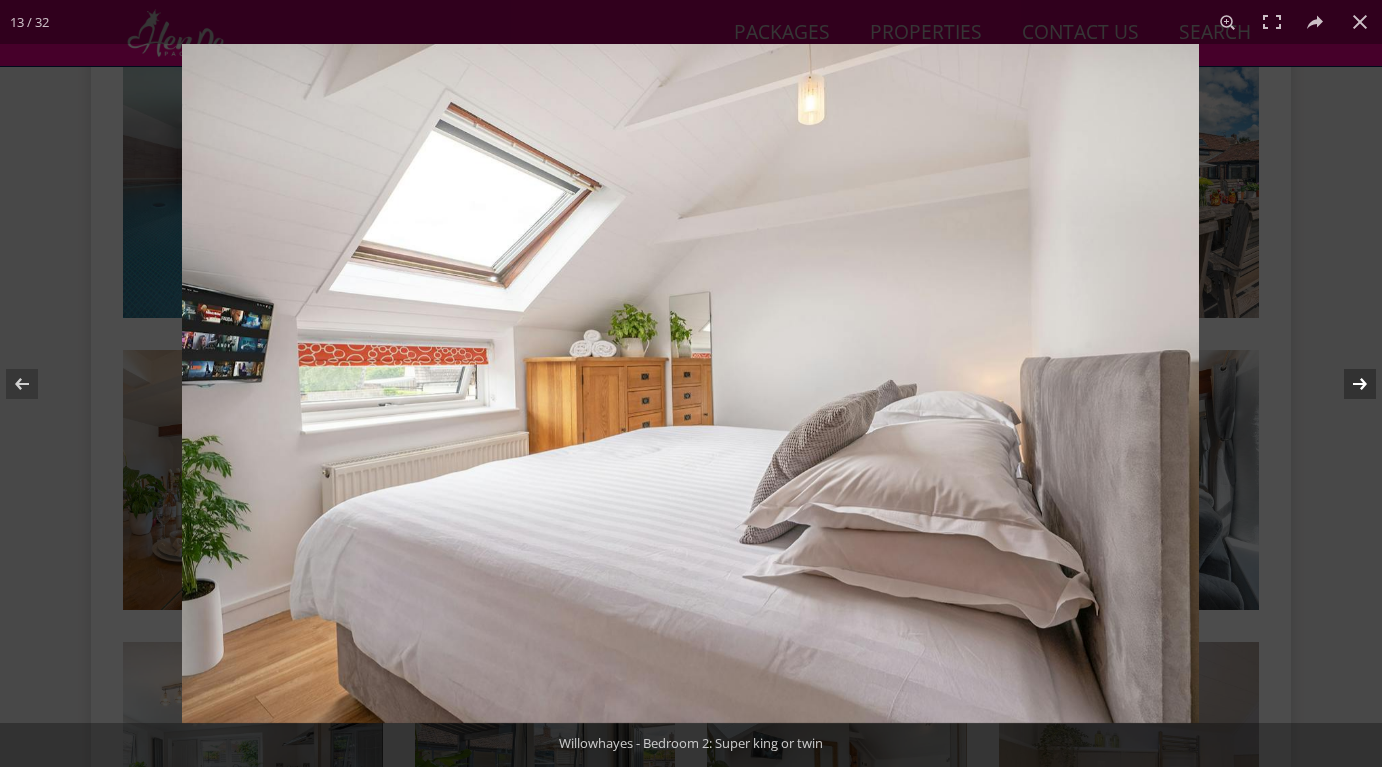 click at bounding box center (1347, 384) 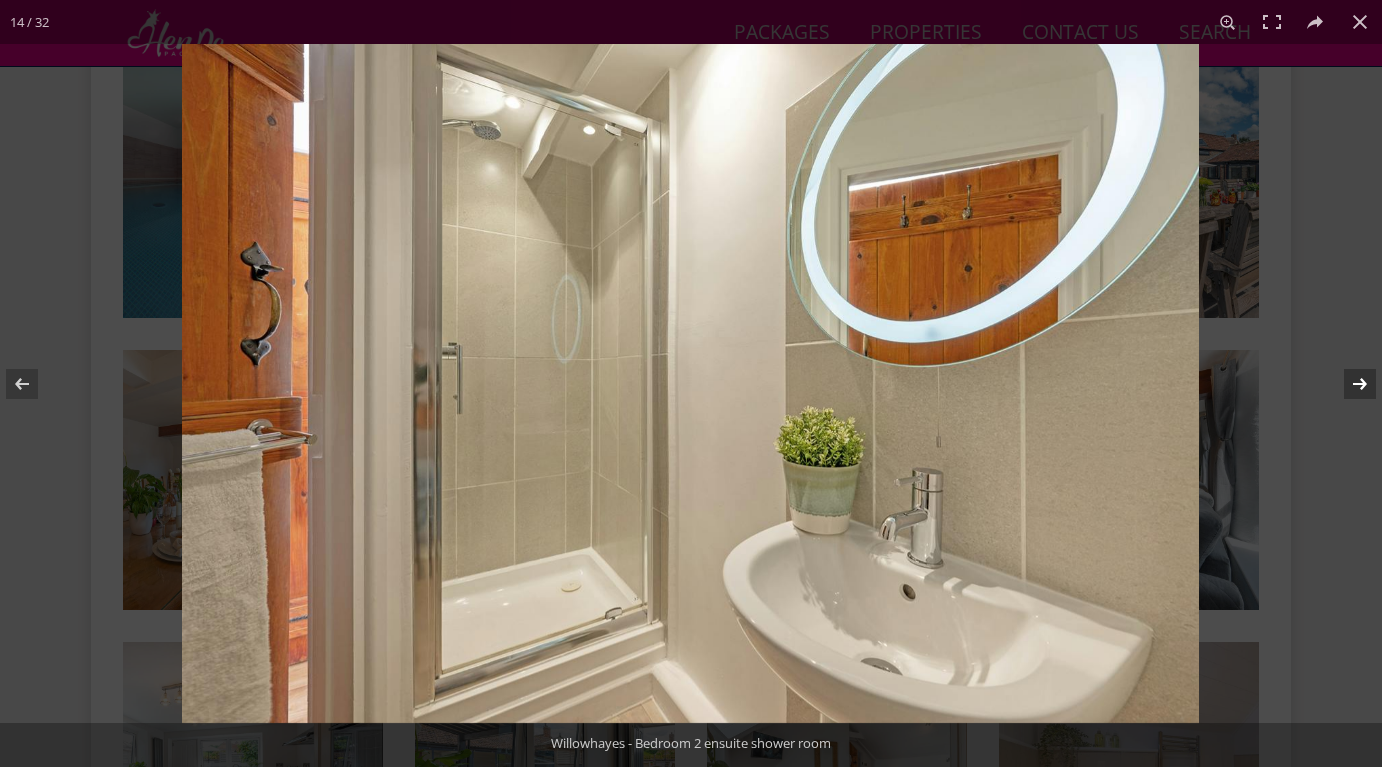 click at bounding box center (1347, 384) 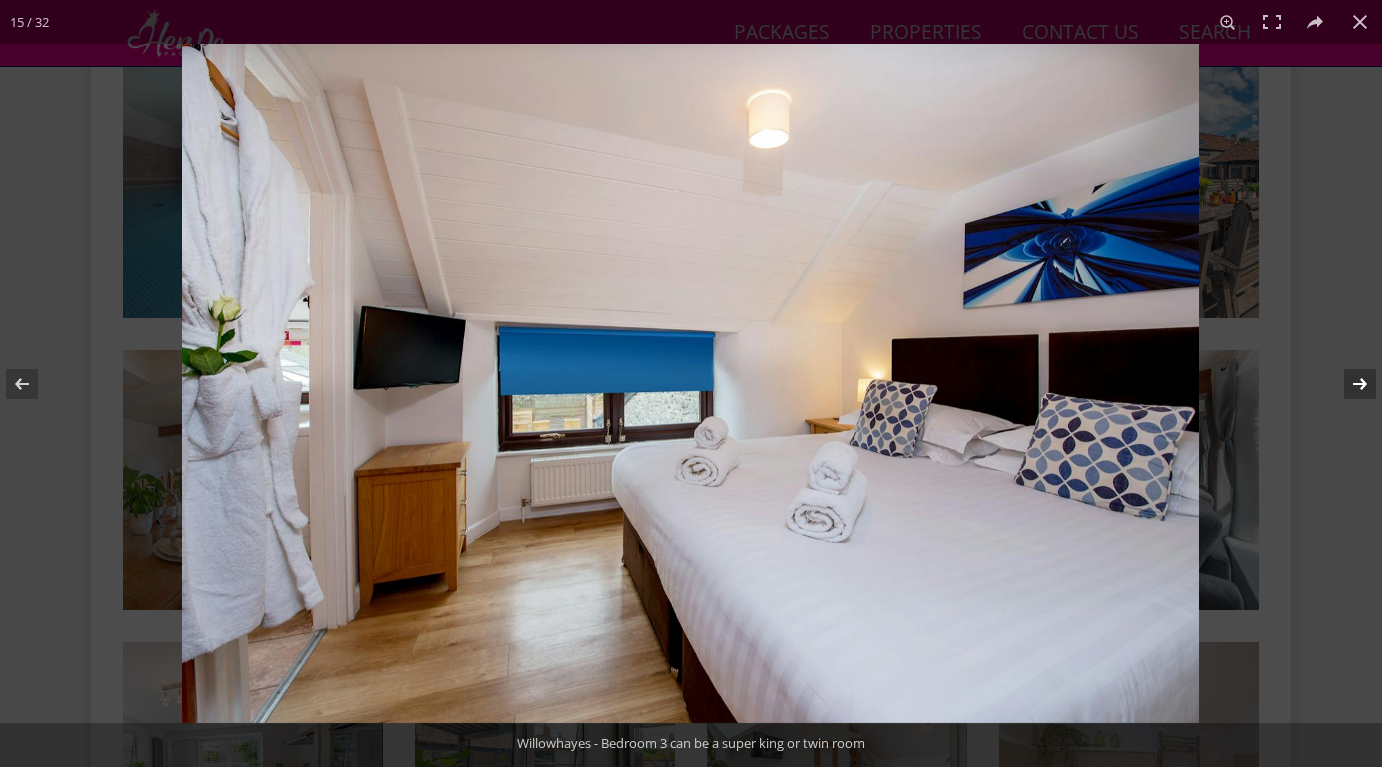 click at bounding box center (1347, 384) 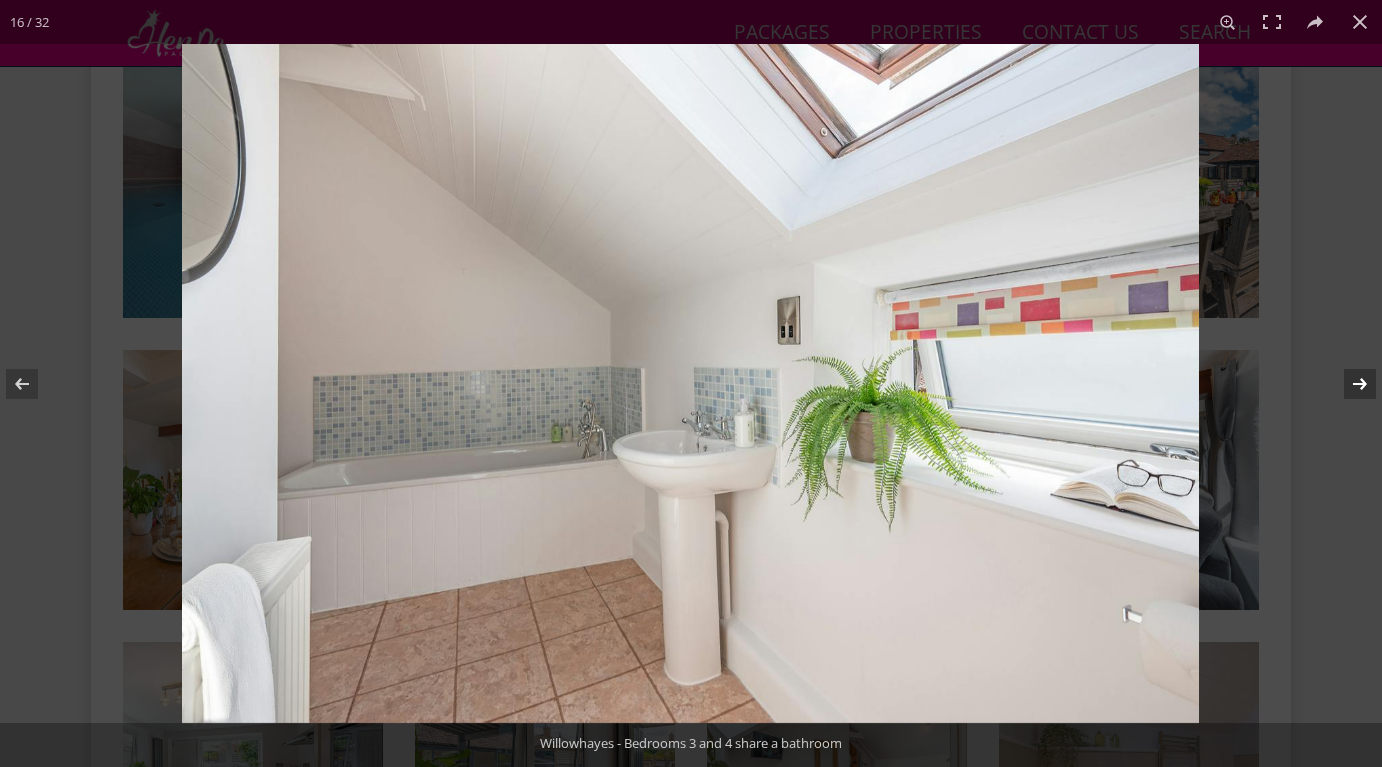 click at bounding box center [1347, 384] 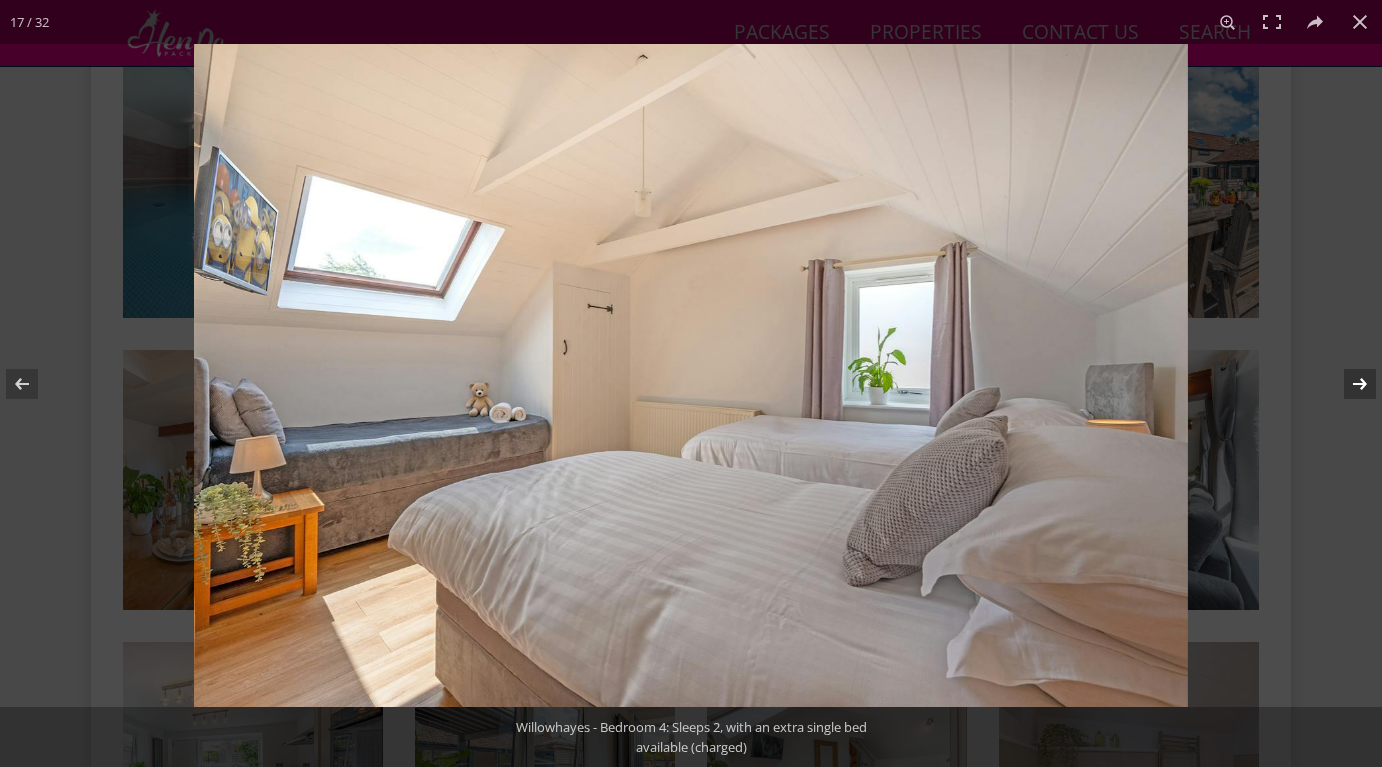 click at bounding box center [1347, 384] 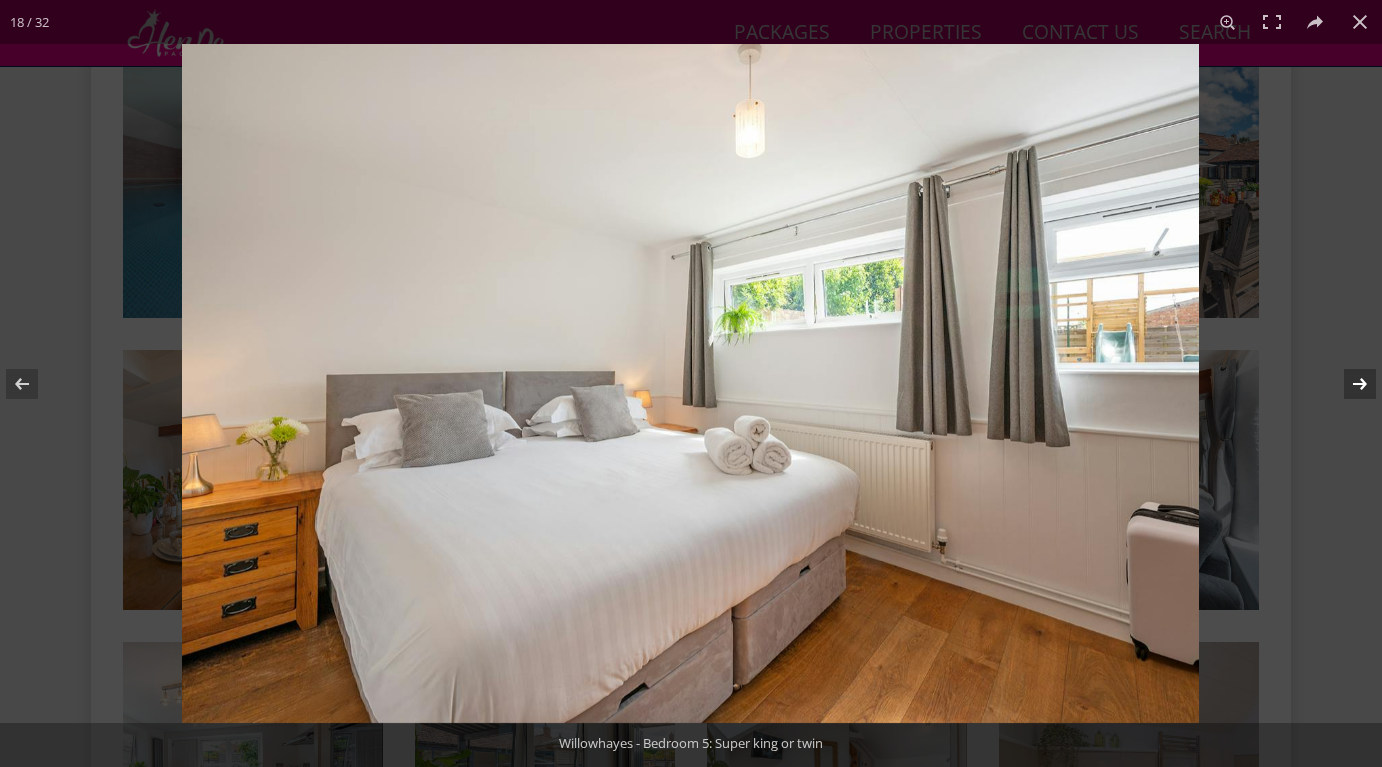 click at bounding box center (1347, 384) 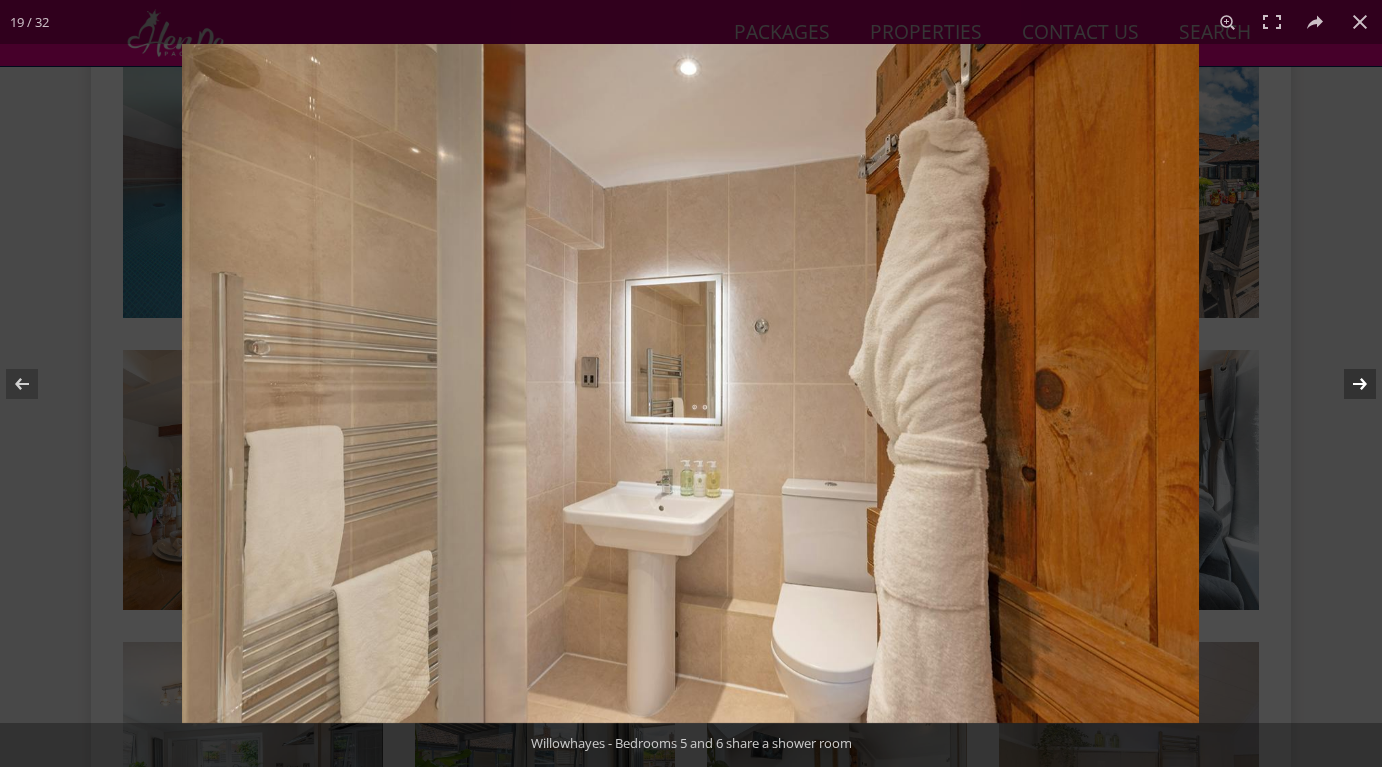 click at bounding box center [1347, 384] 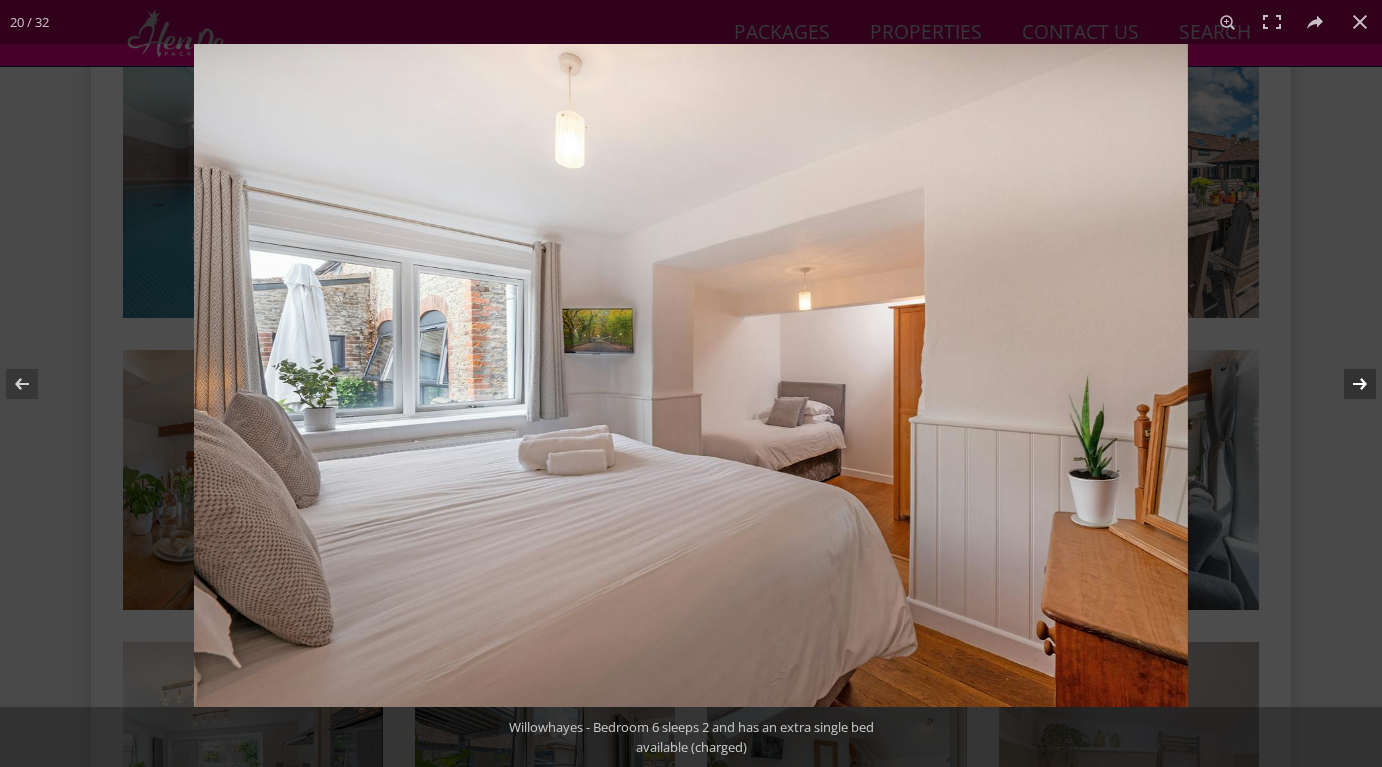 click at bounding box center (1347, 384) 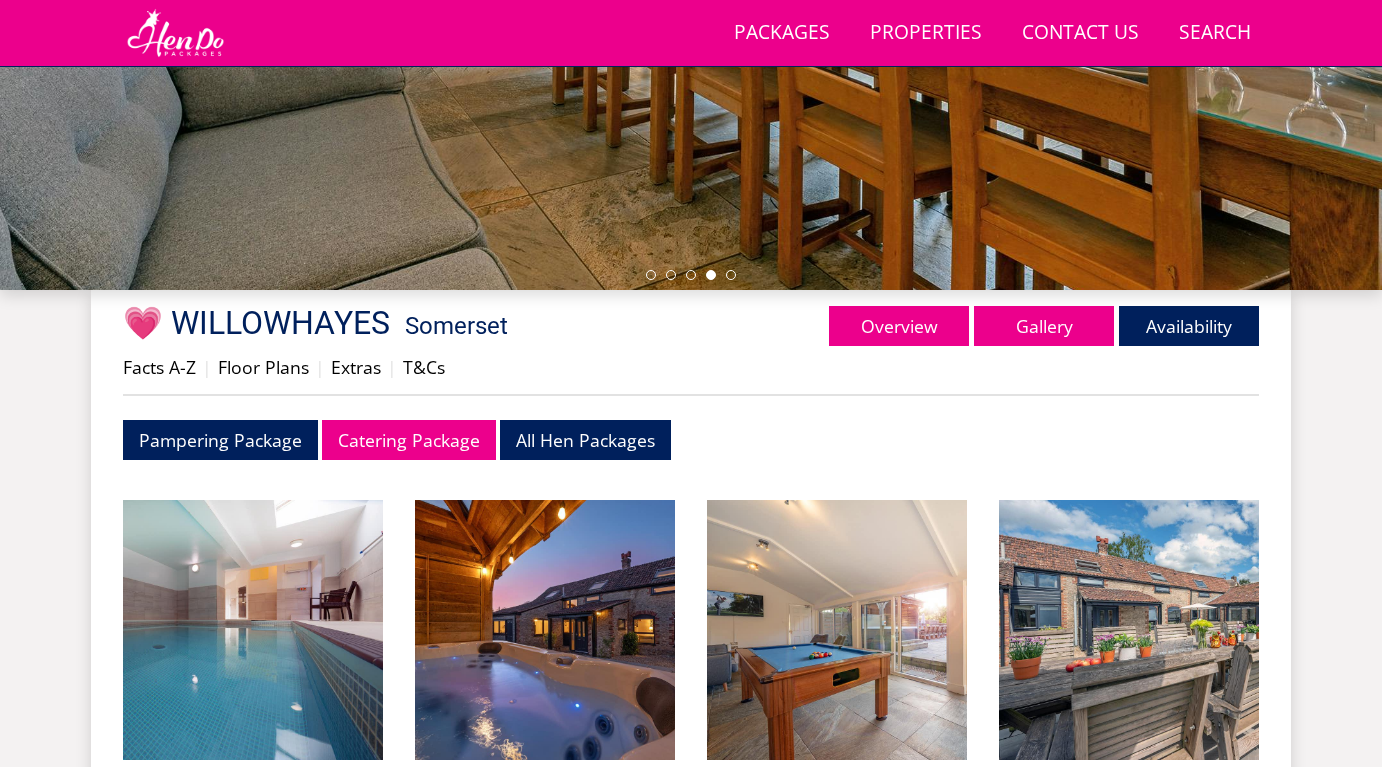 scroll, scrollTop: 519, scrollLeft: 0, axis: vertical 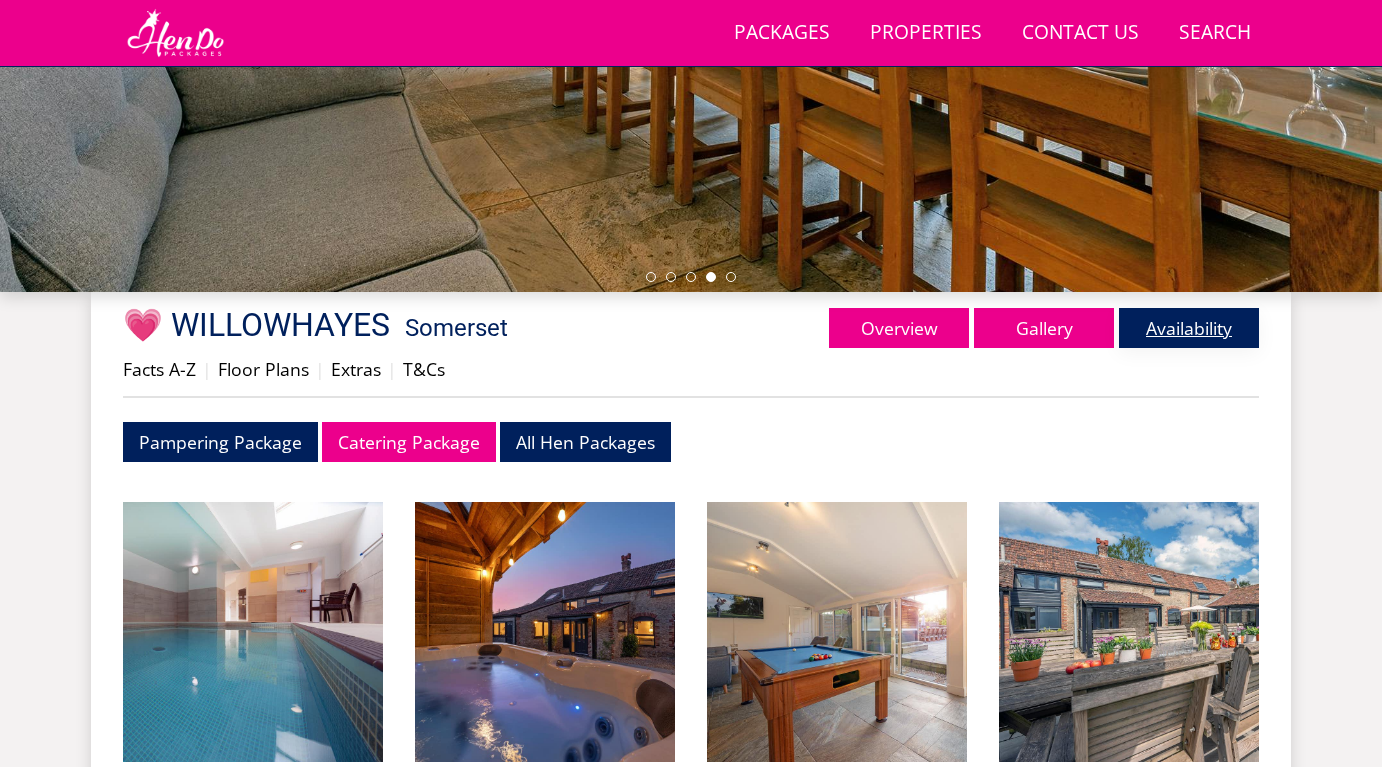 click on "Availability" at bounding box center [1189, 328] 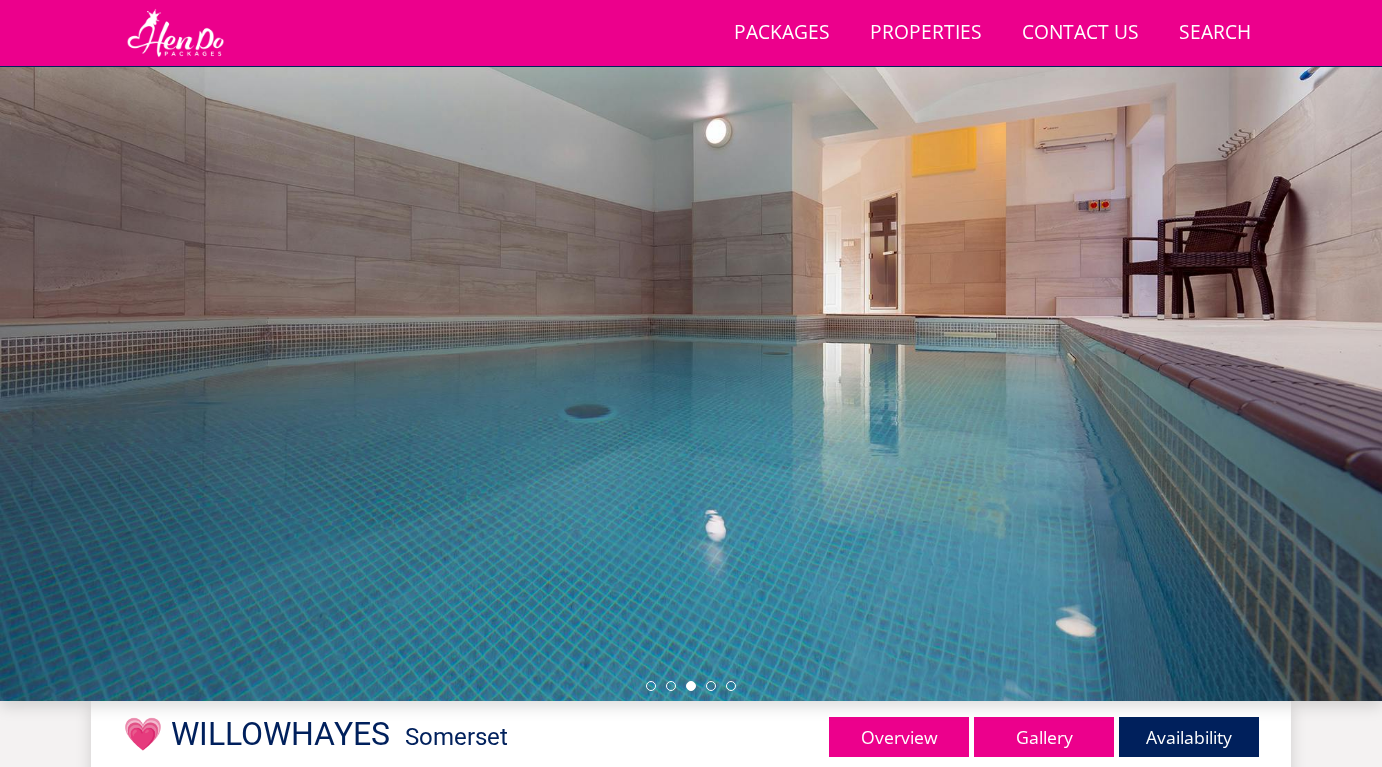 scroll, scrollTop: 95, scrollLeft: 0, axis: vertical 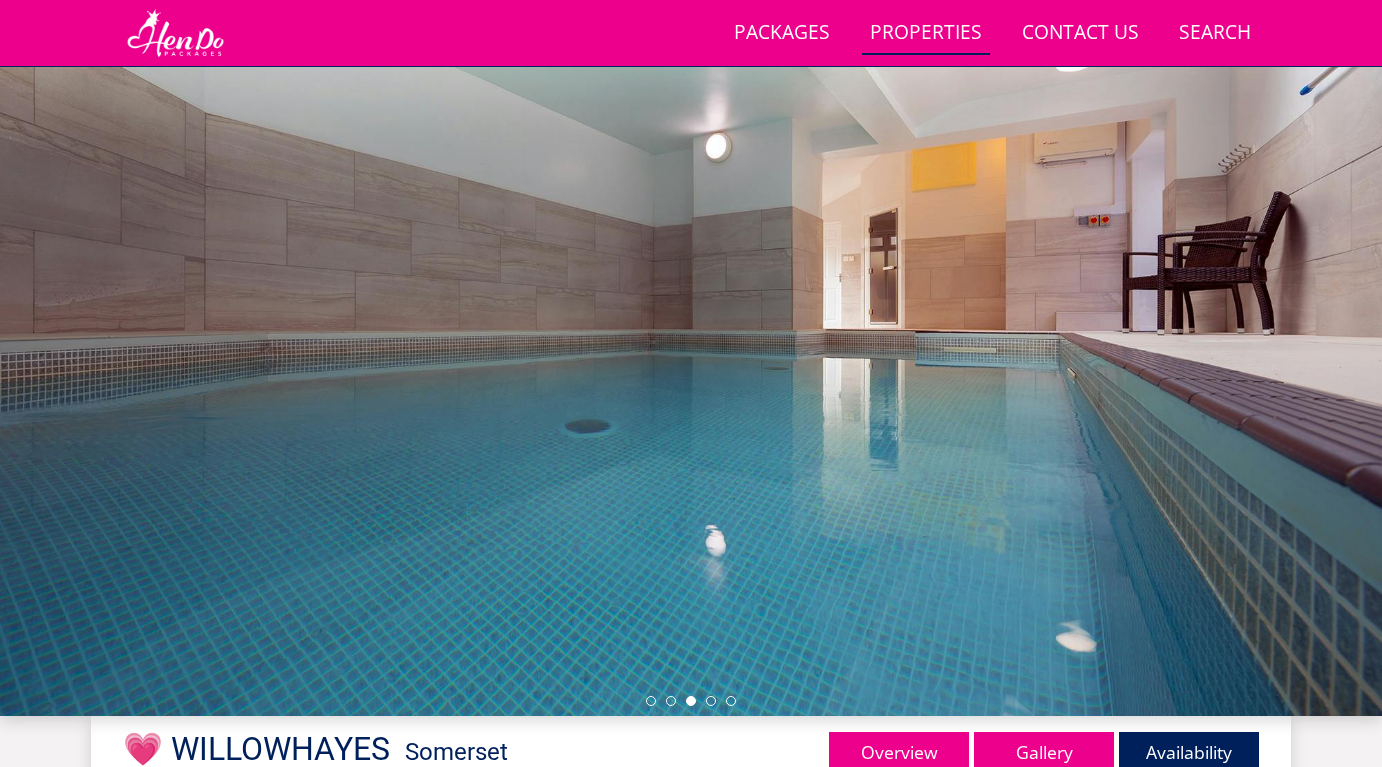 click on "Properties" at bounding box center [926, 33] 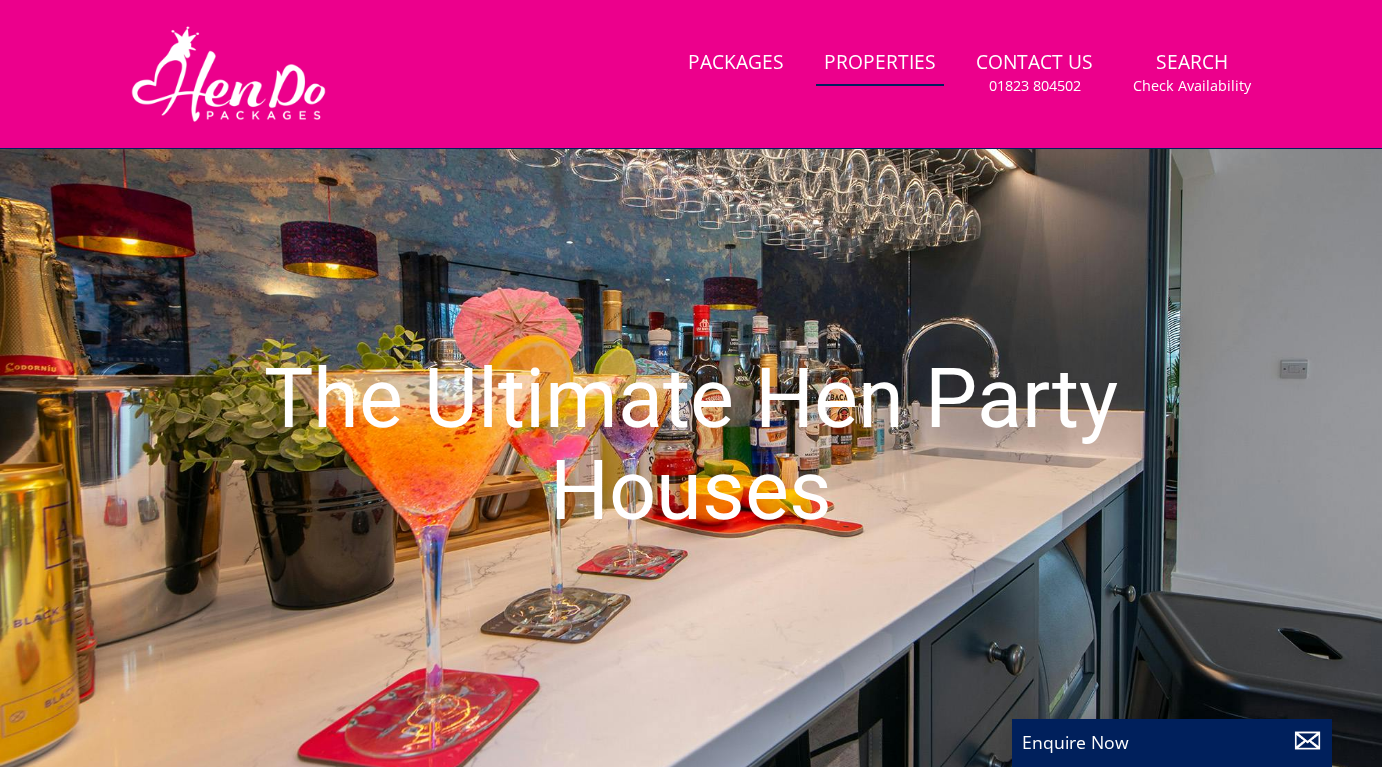 scroll, scrollTop: 0, scrollLeft: 0, axis: both 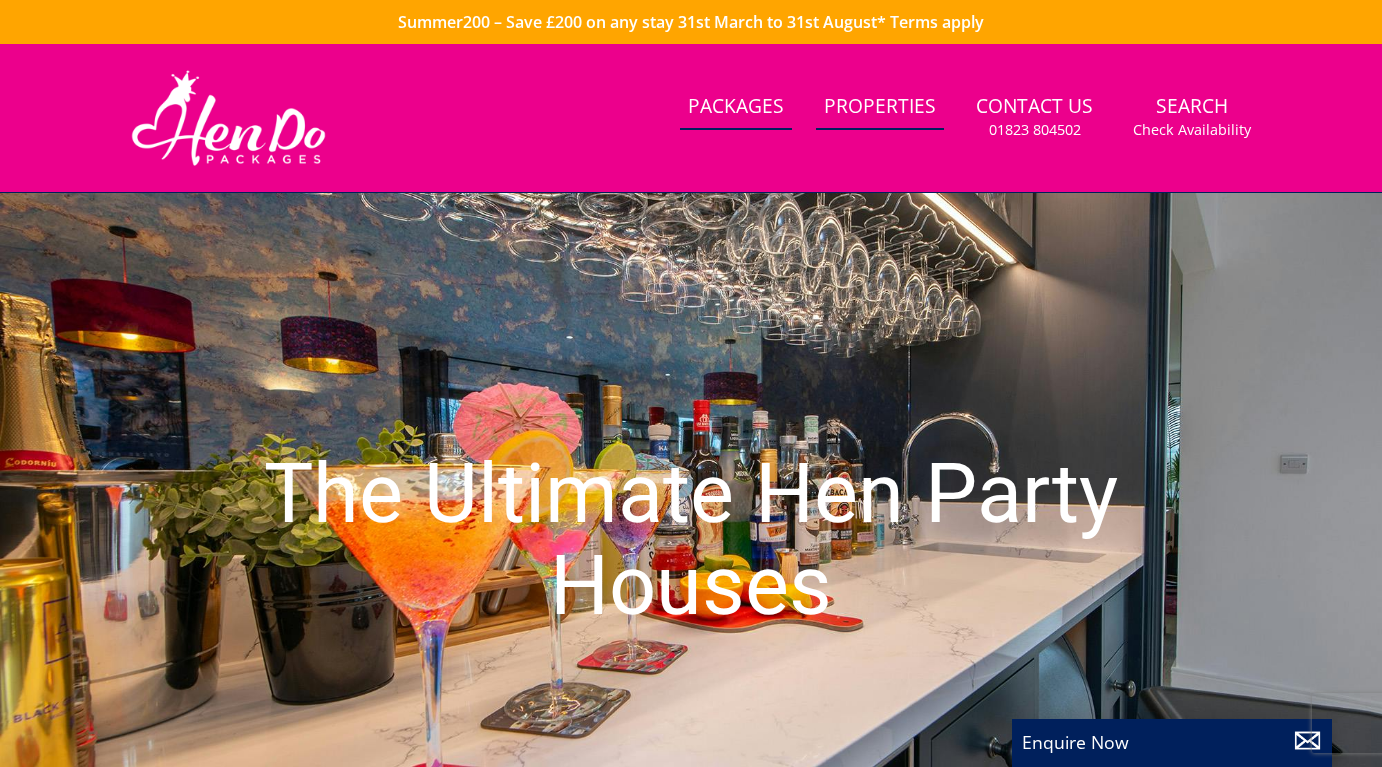 click on "Packages" at bounding box center (736, 107) 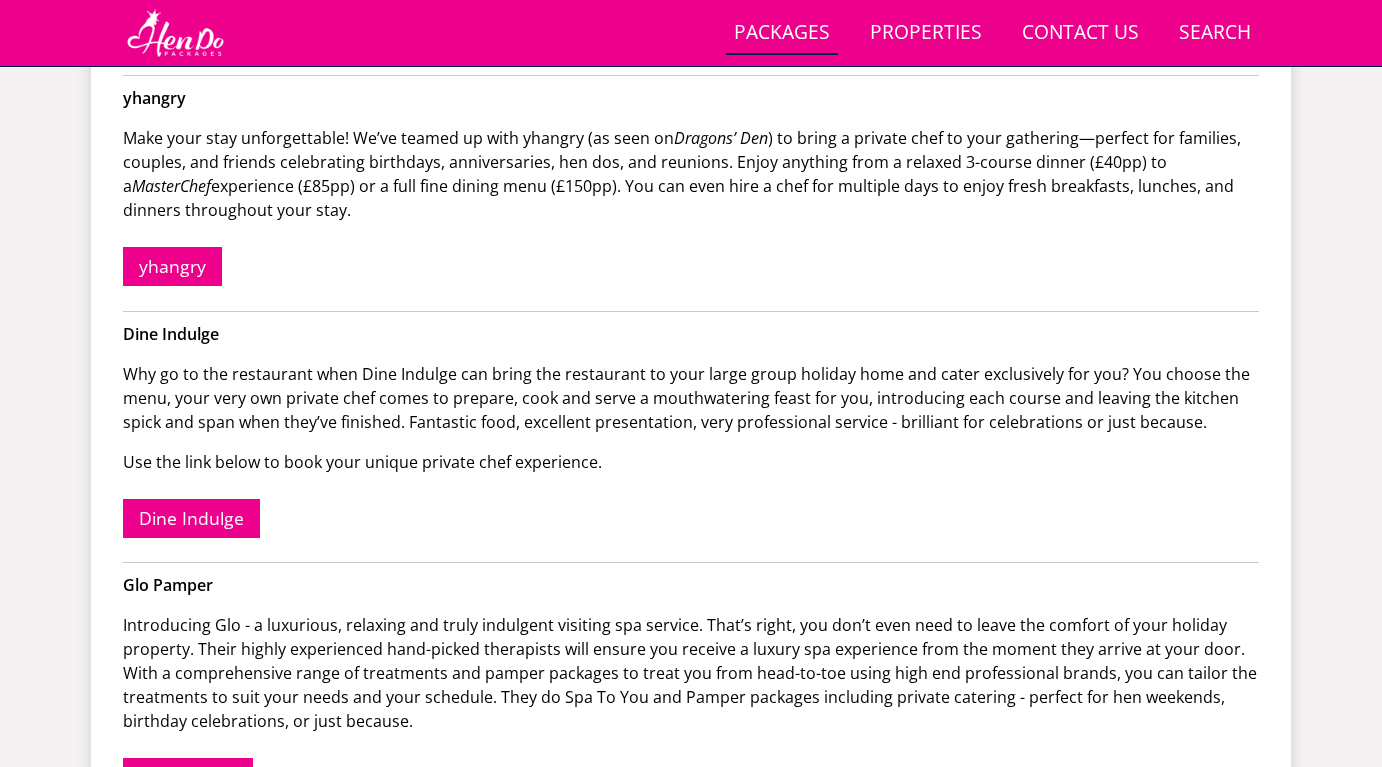 scroll, scrollTop: 1011, scrollLeft: 0, axis: vertical 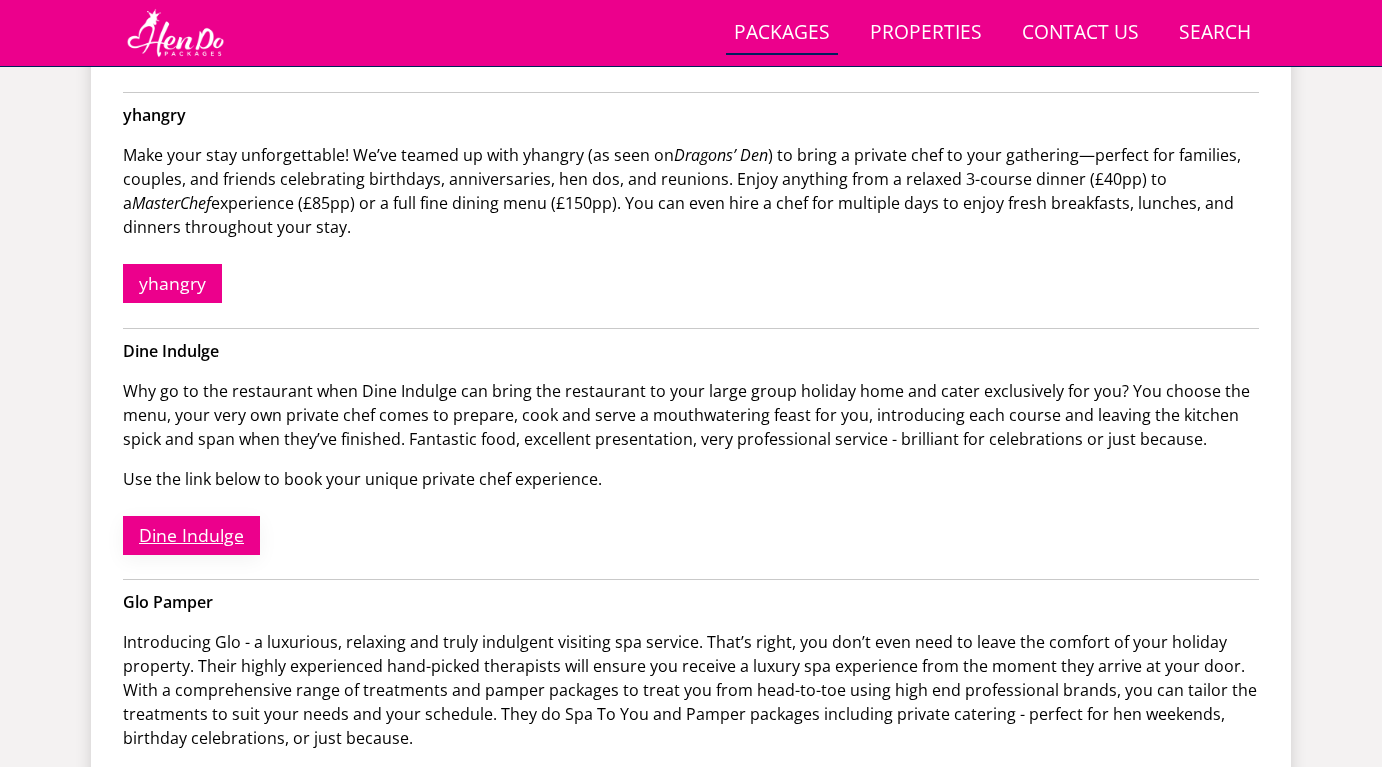 click on "Dine Indulge" at bounding box center [191, 535] 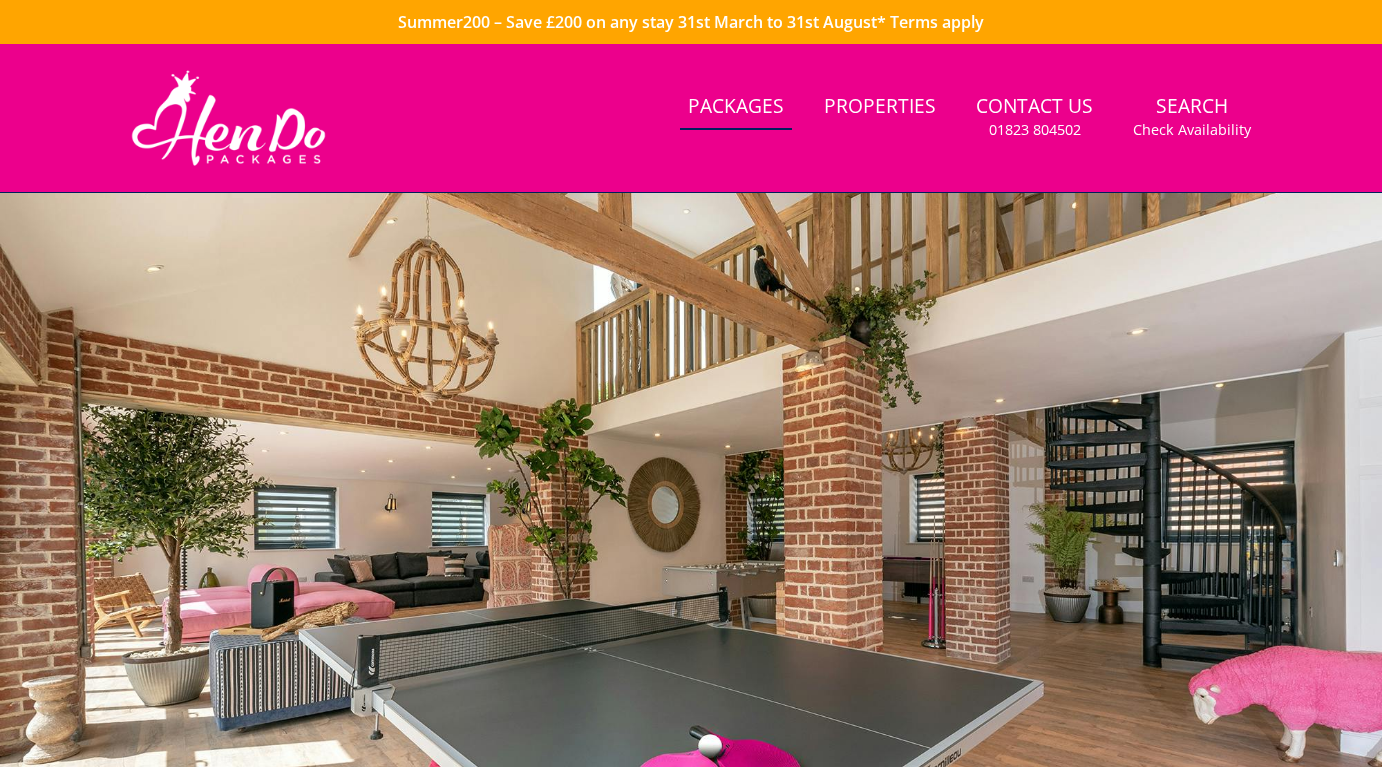 scroll, scrollTop: 0, scrollLeft: 0, axis: both 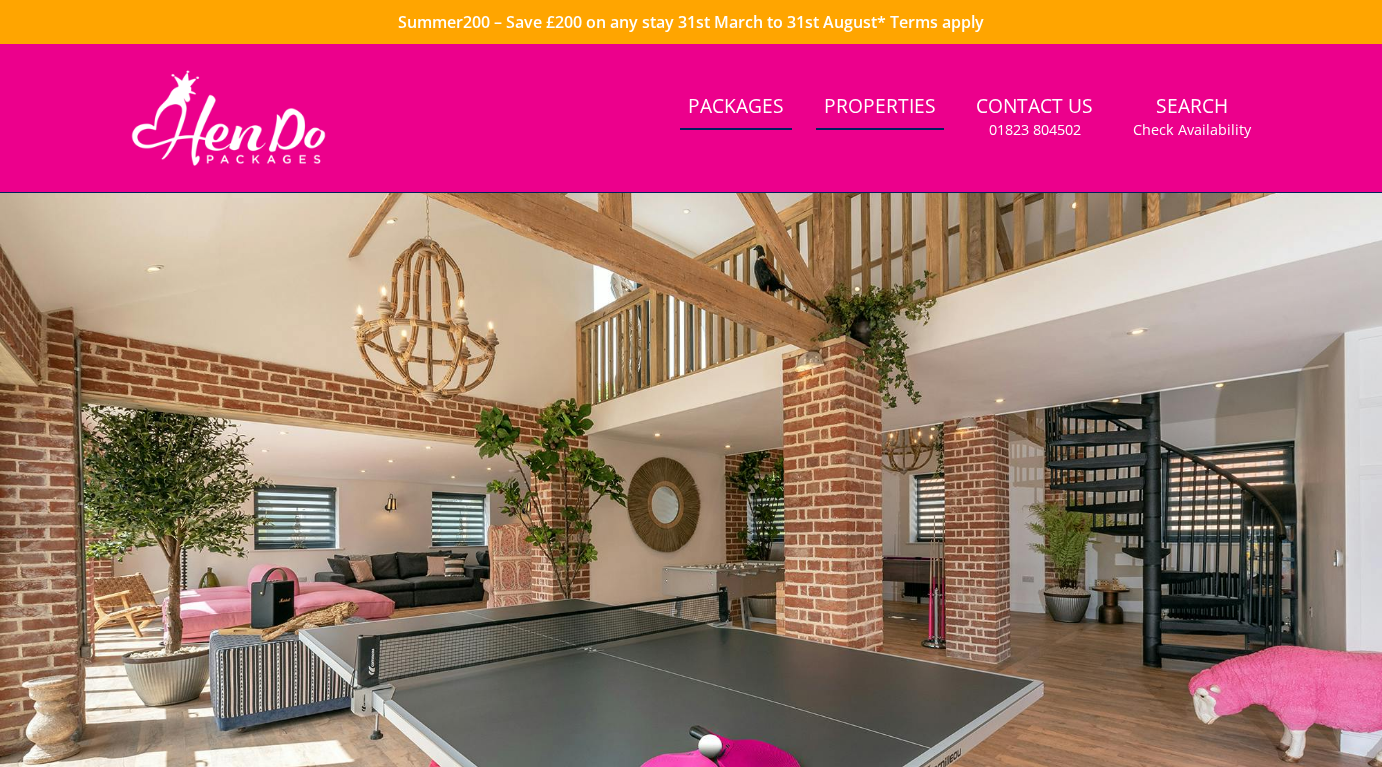 click on "Properties" at bounding box center [880, 107] 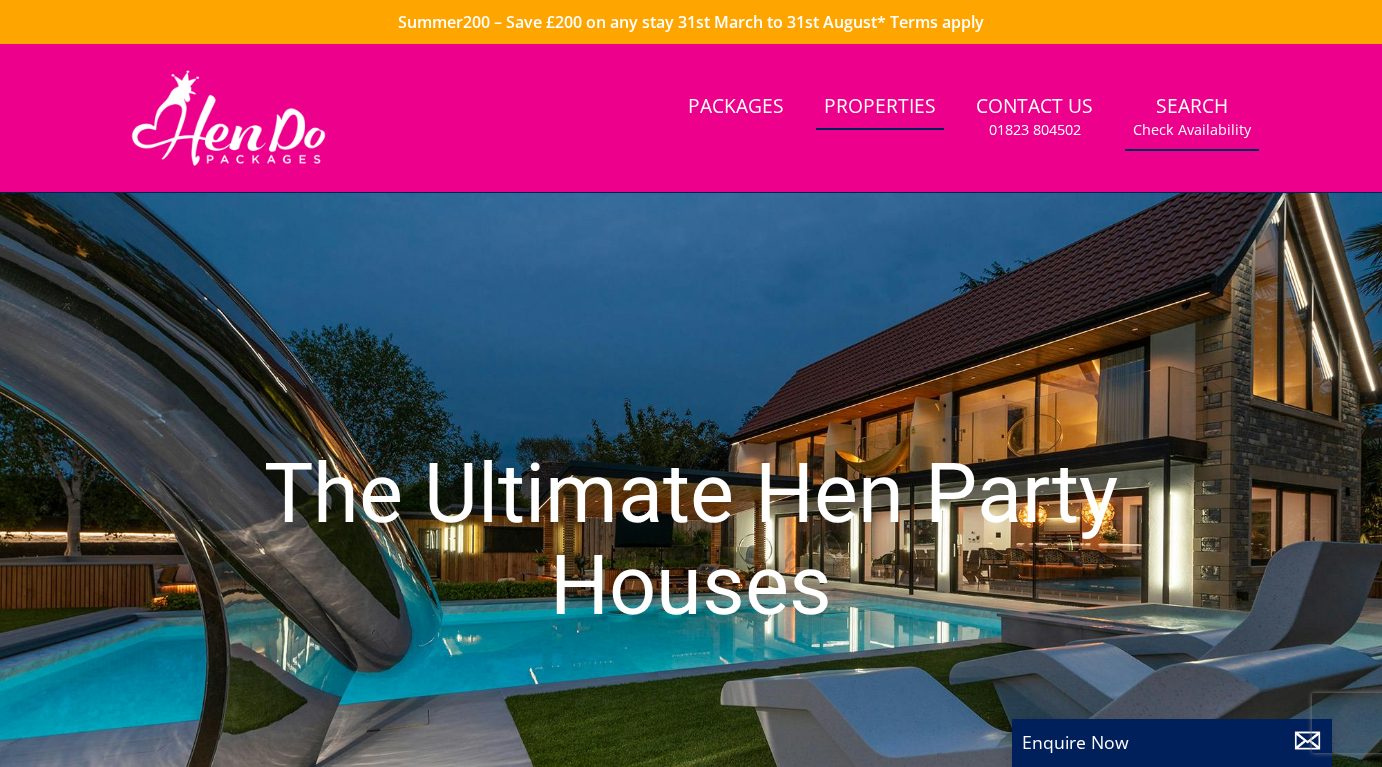 click on "Search  Check Availability" at bounding box center (1192, 117) 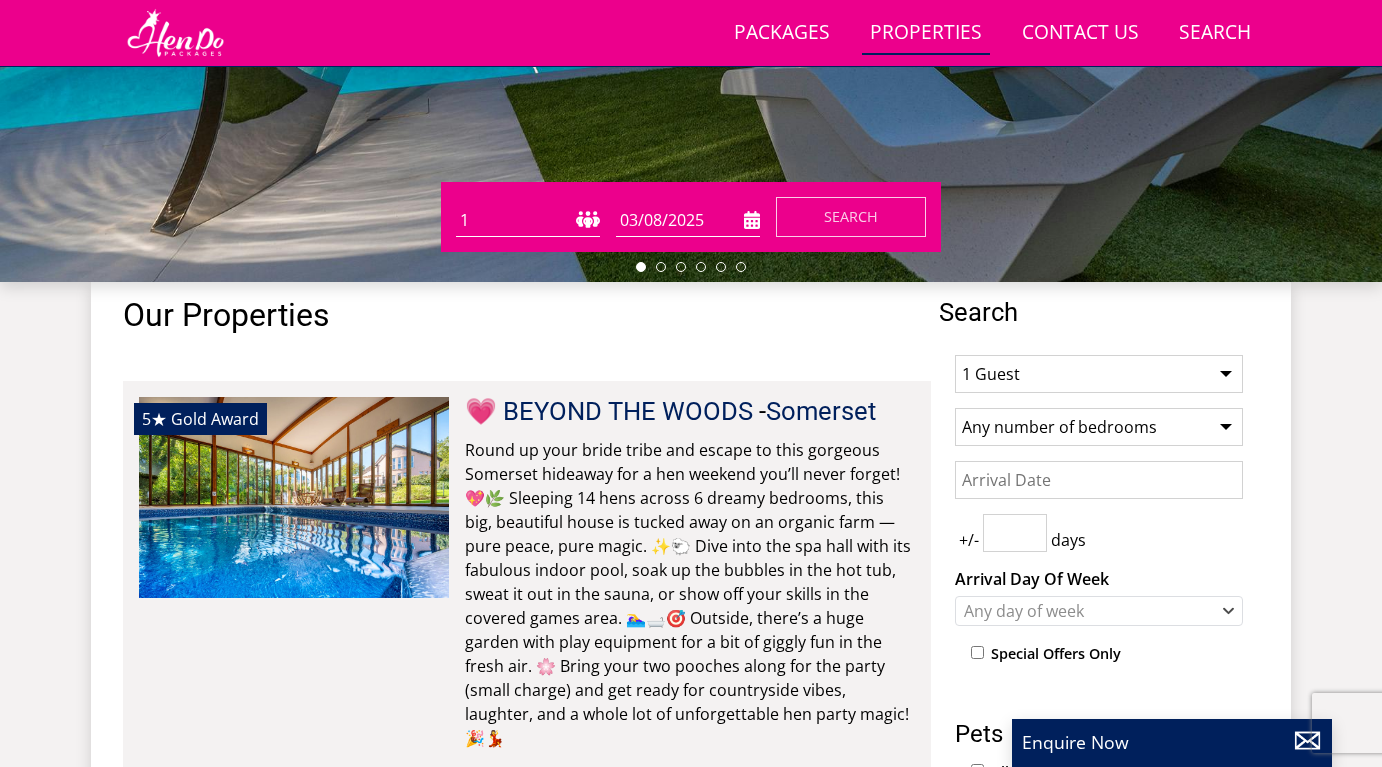 scroll, scrollTop: 550, scrollLeft: 0, axis: vertical 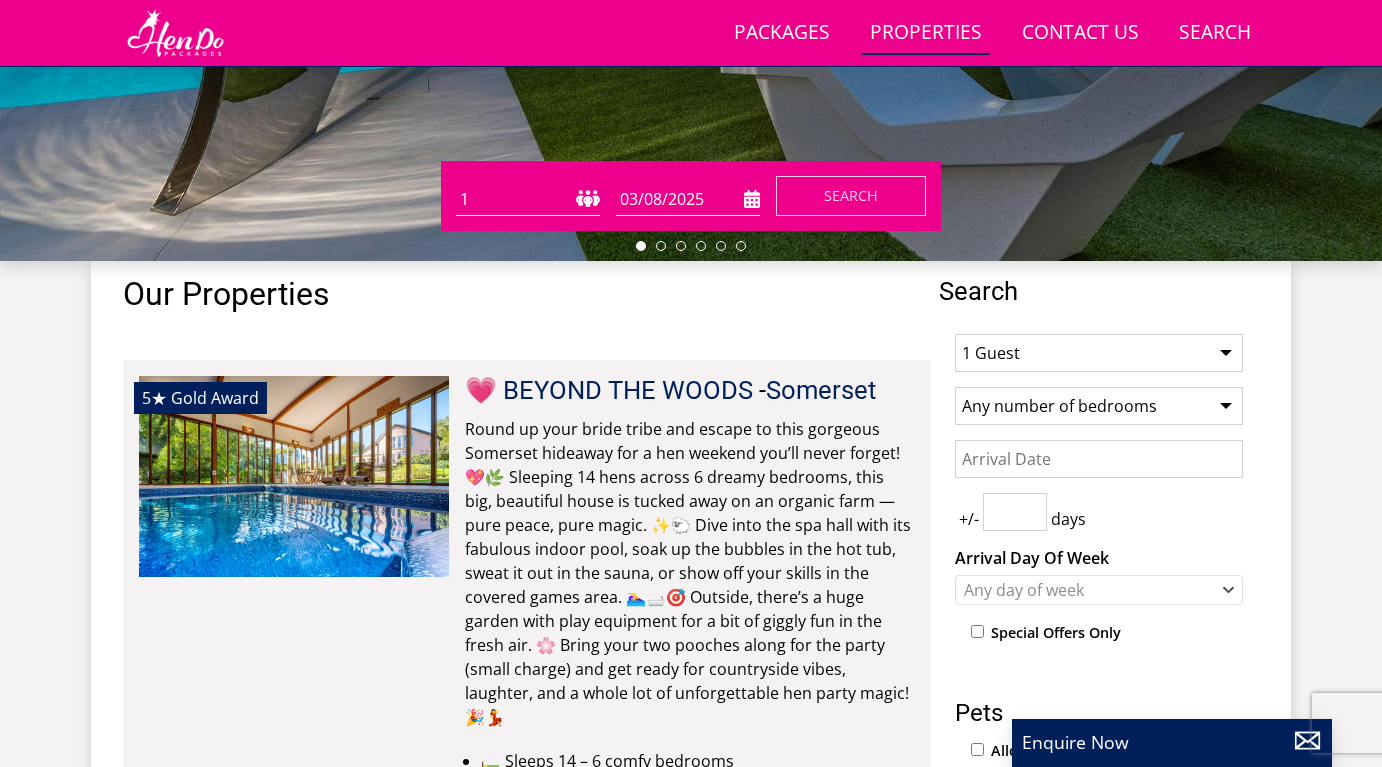 select on "15" 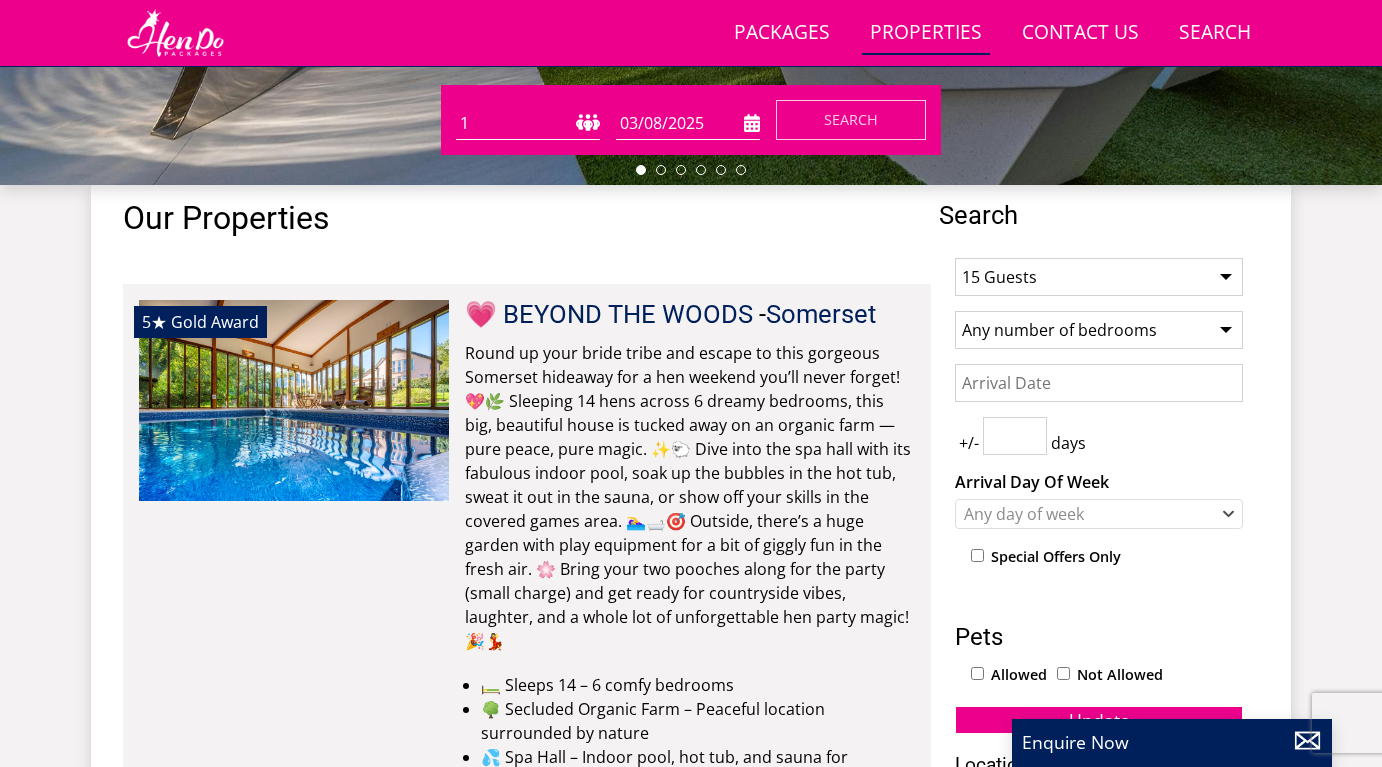 scroll, scrollTop: 628, scrollLeft: 0, axis: vertical 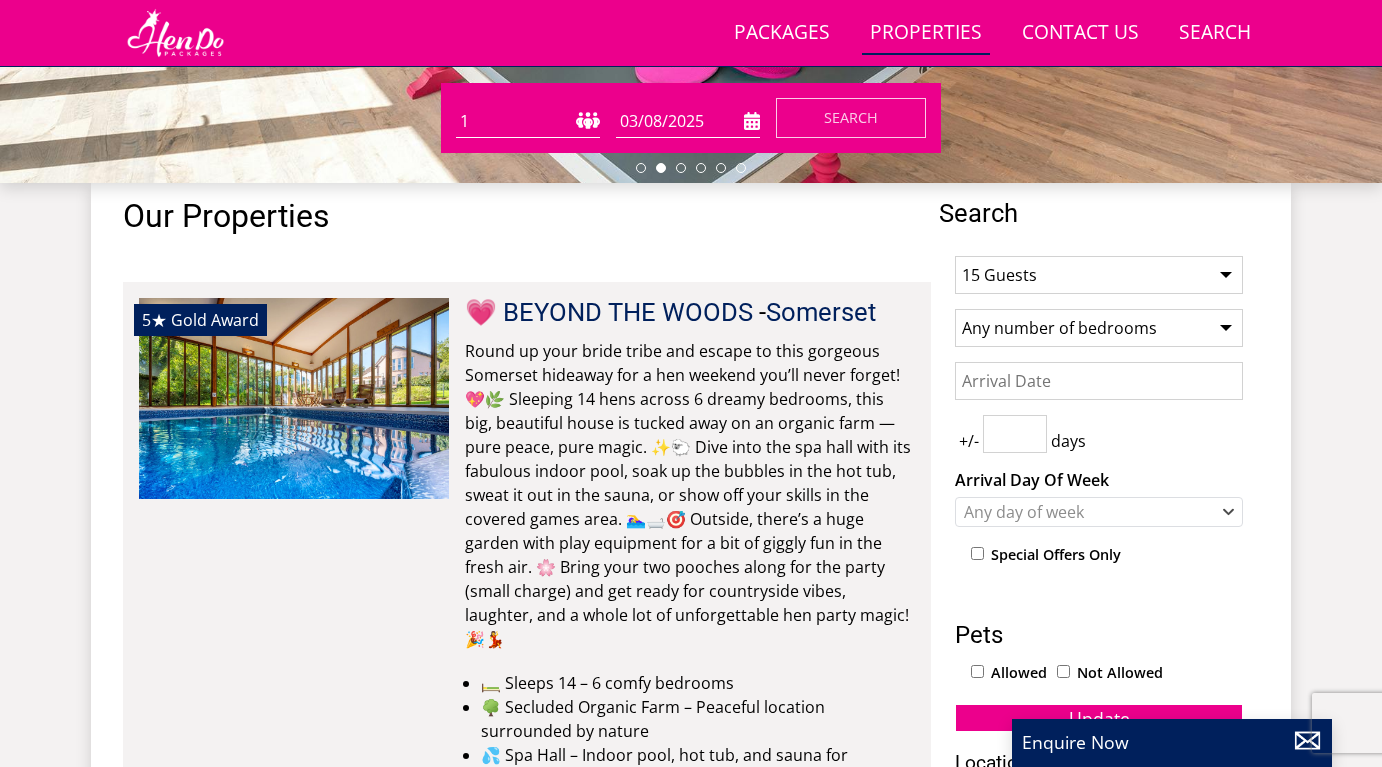 select on "8" 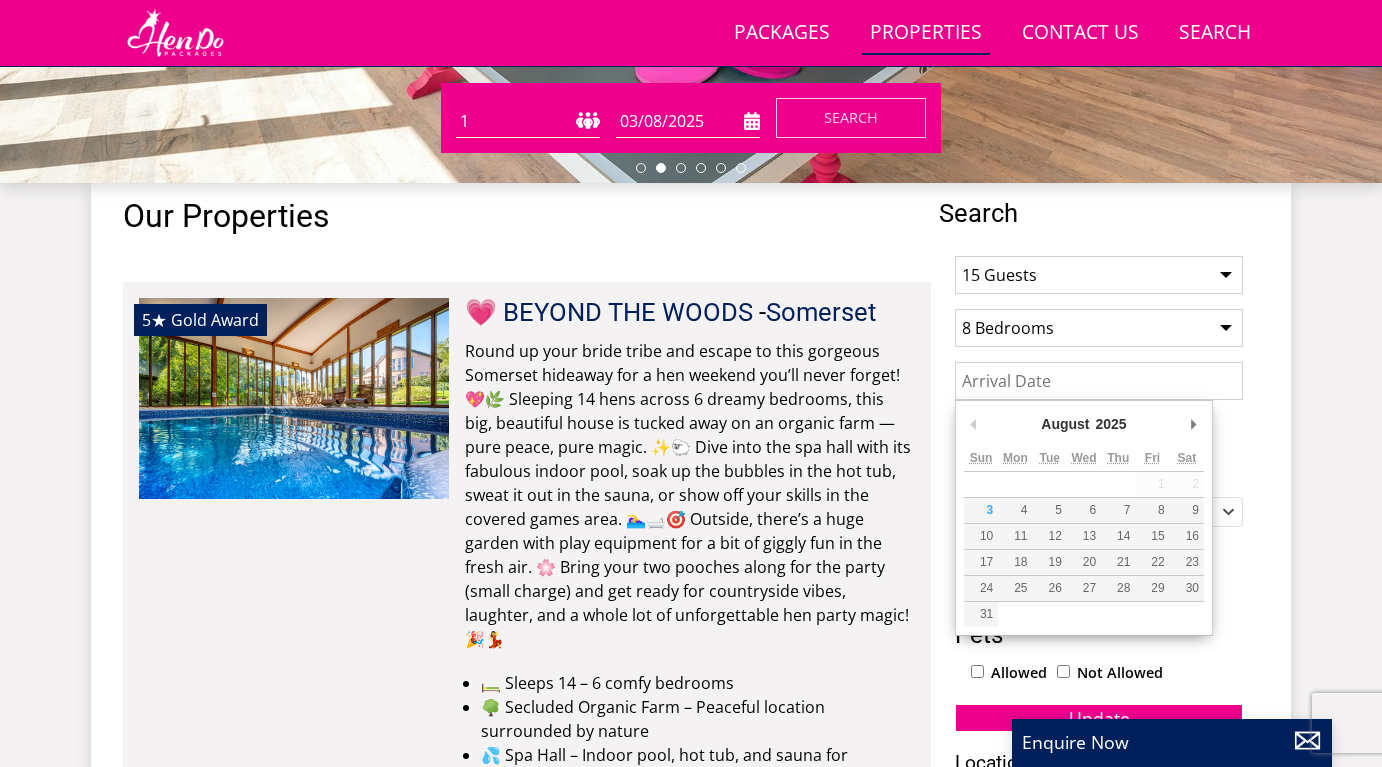 click on "Date" at bounding box center [1099, 381] 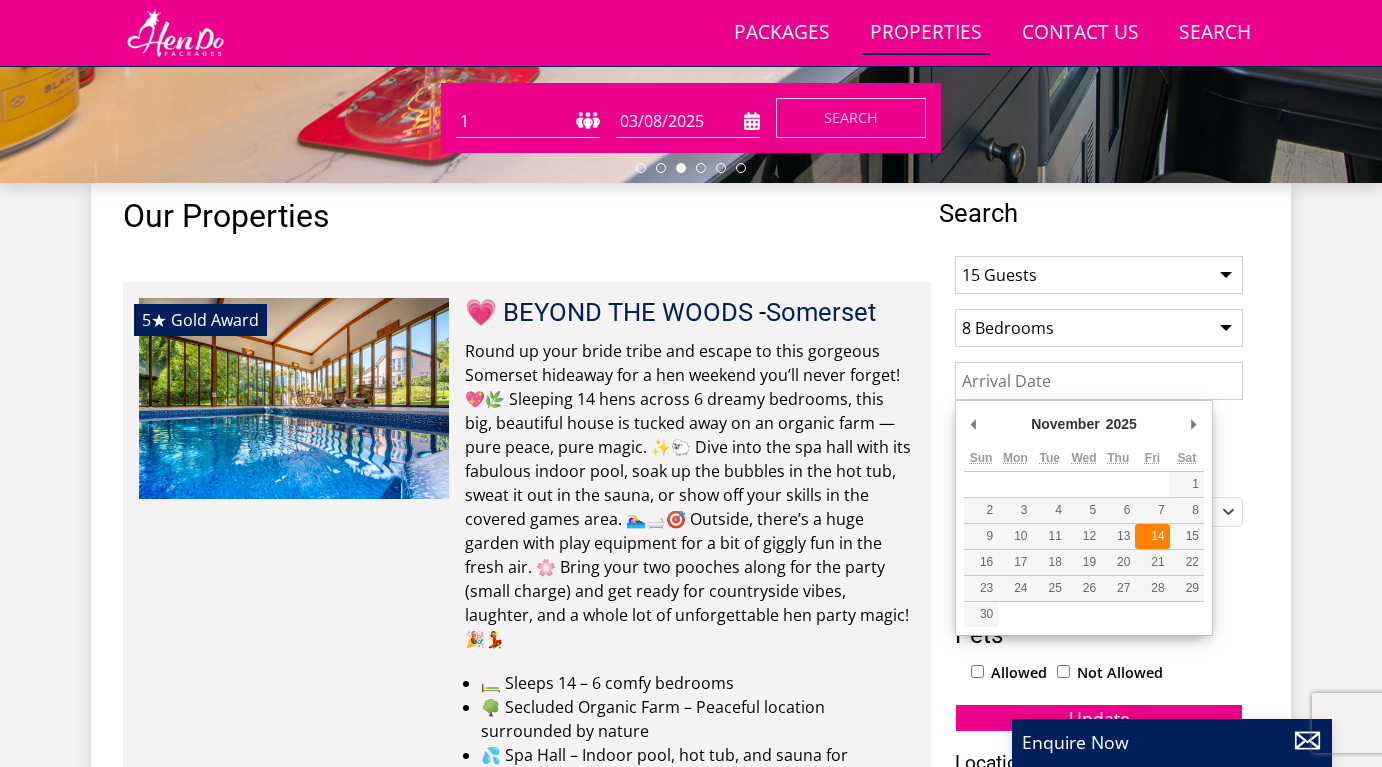 type on "[DATE]/[MONTH]/[YEAR]" 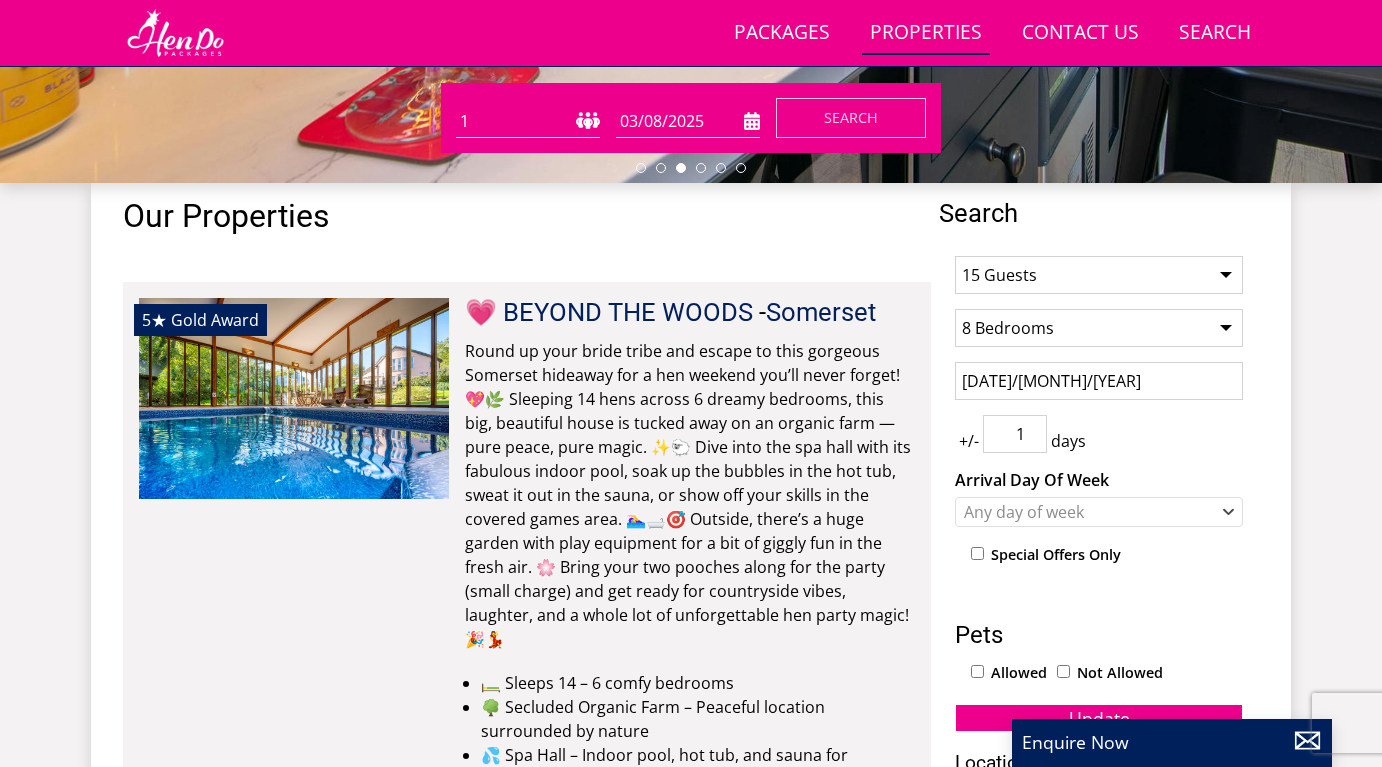 click on "1" at bounding box center [1015, 434] 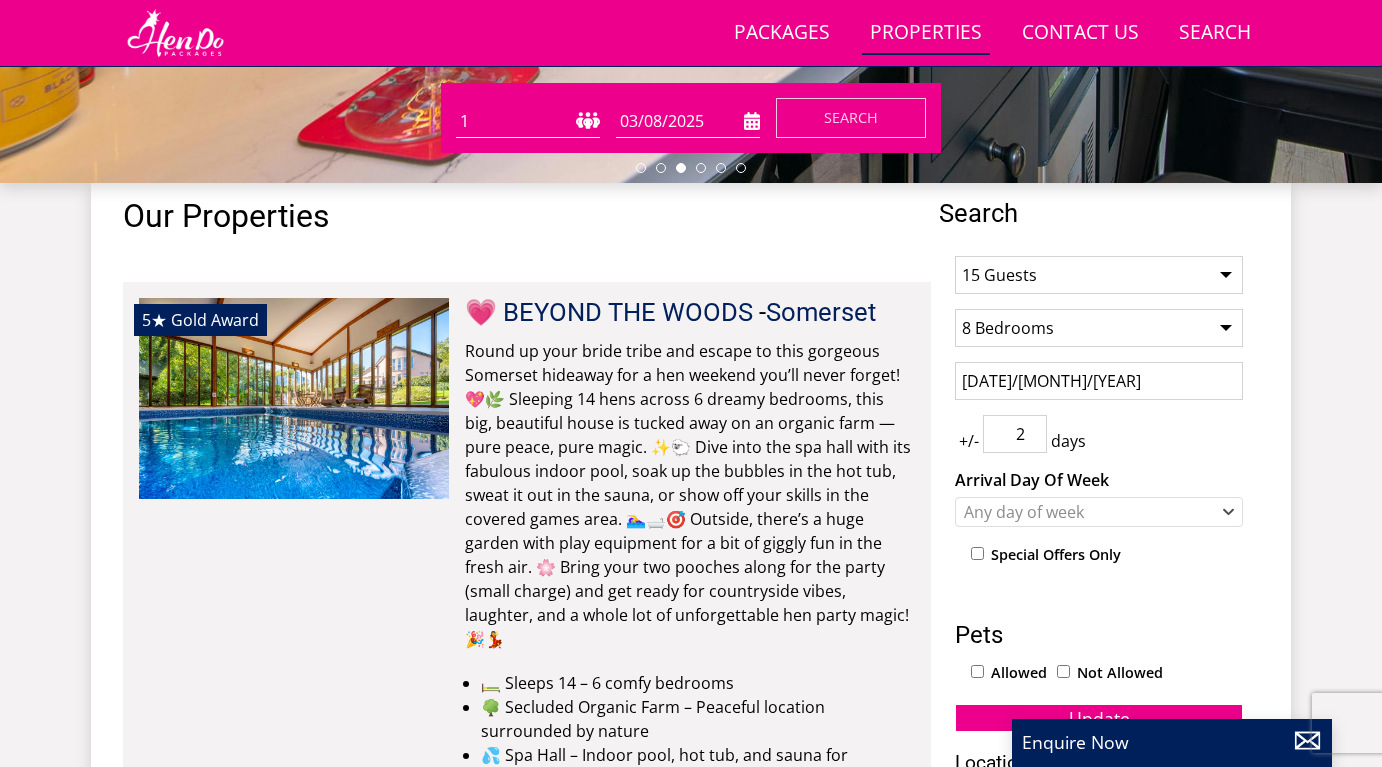 click on "2" at bounding box center (1015, 434) 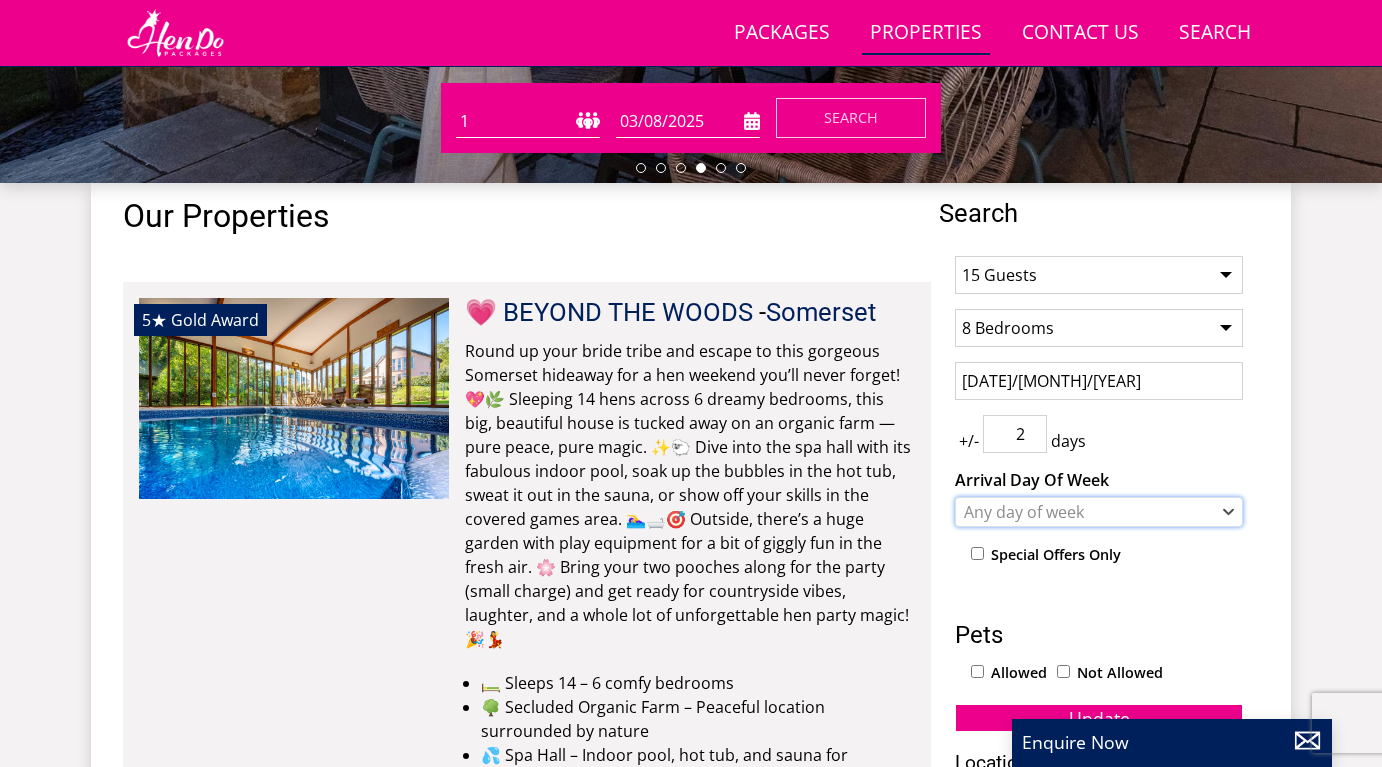 click on "Any day of week" at bounding box center [1088, 512] 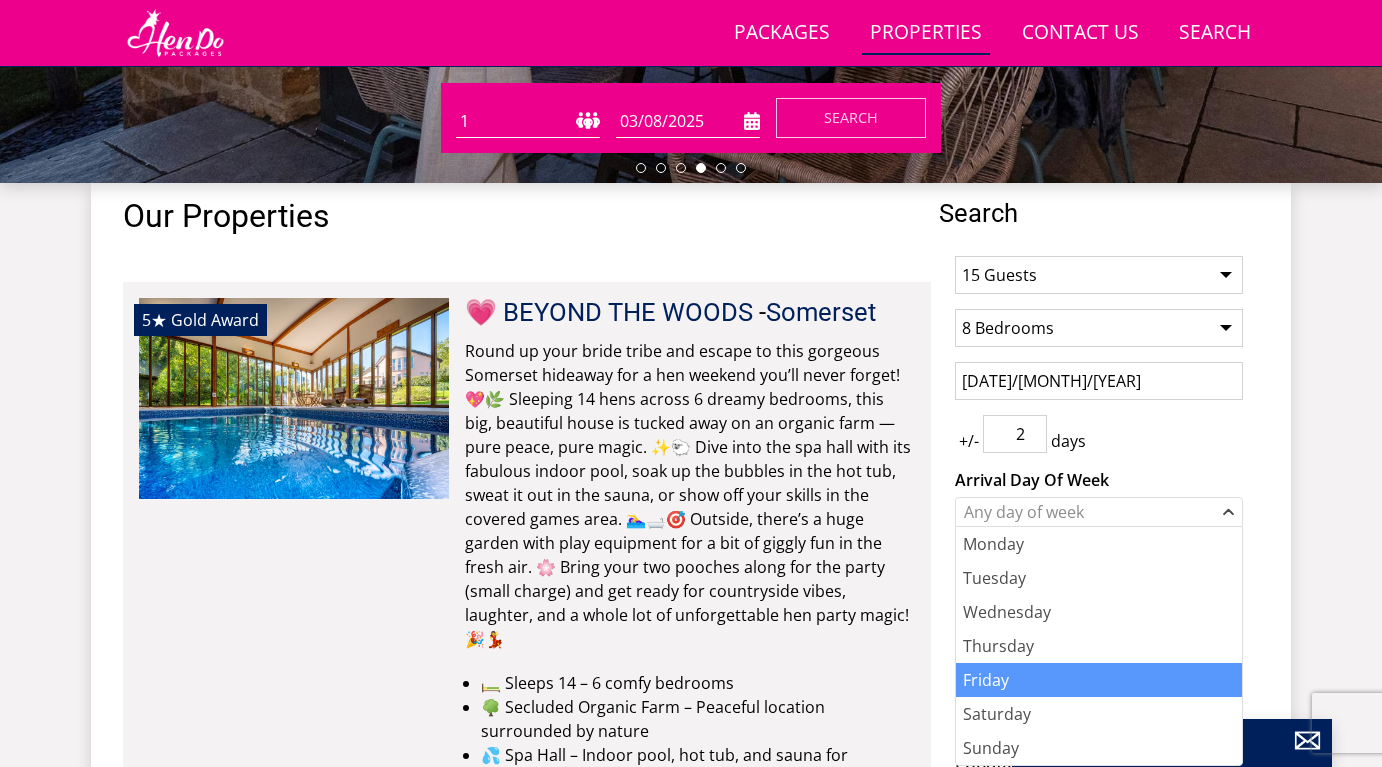 click on "Friday" at bounding box center [1099, 680] 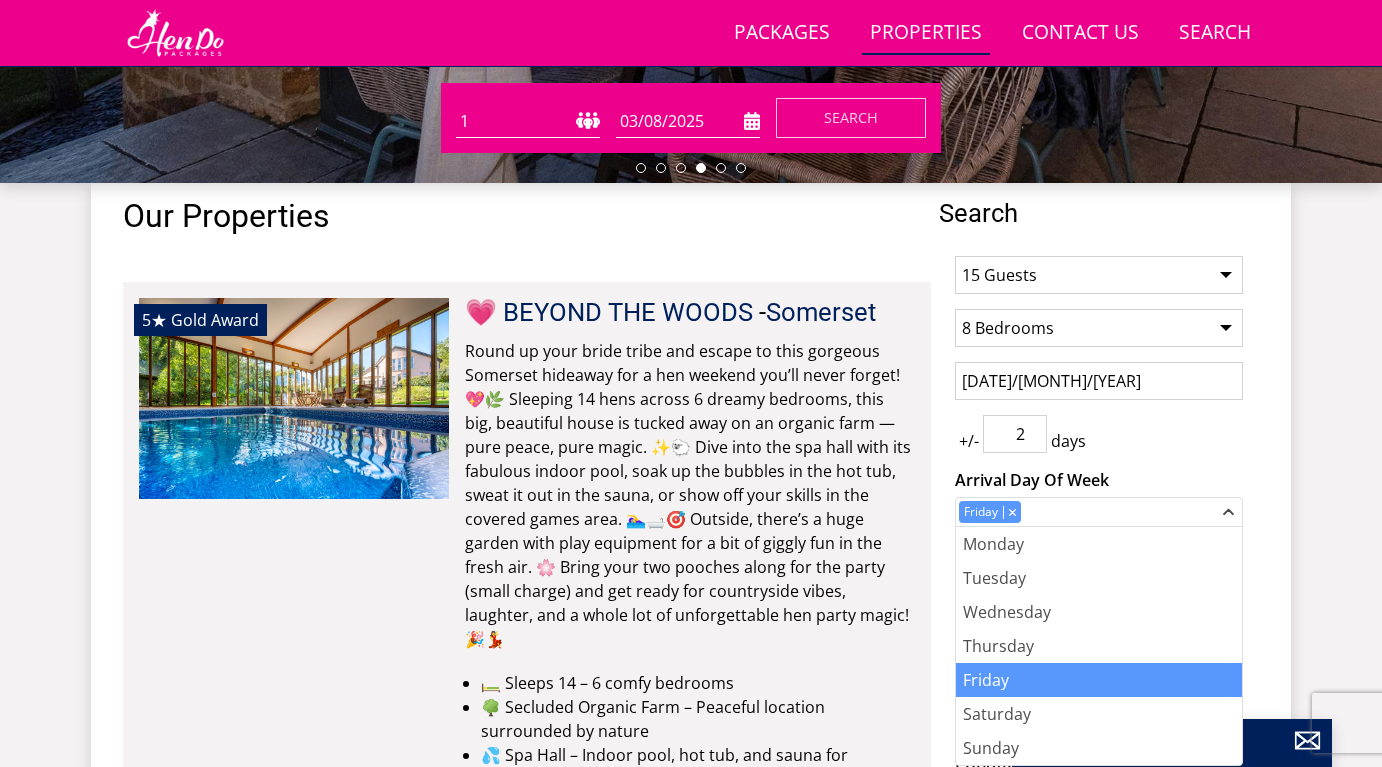 drag, startPoint x: 1185, startPoint y: 429, endPoint x: 1182, endPoint y: 448, distance: 19.235384 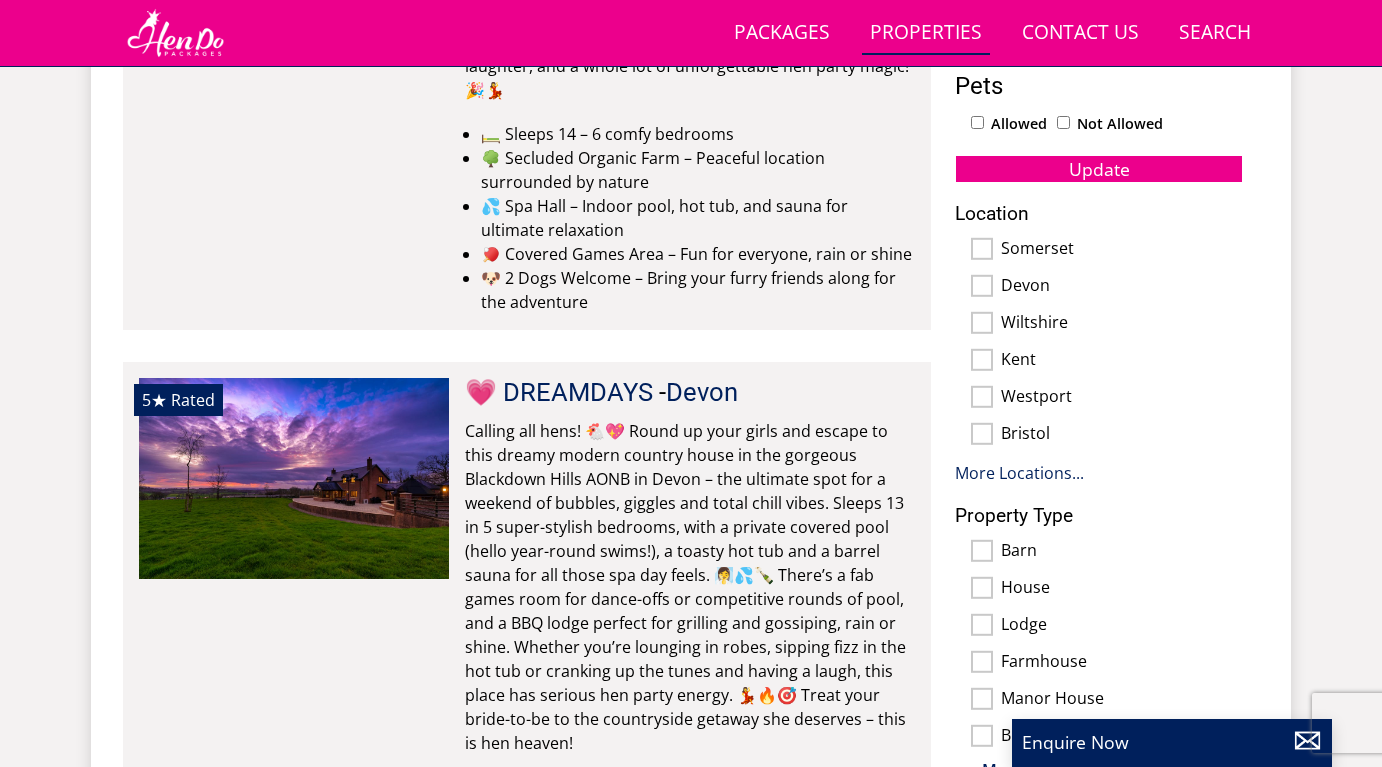 scroll, scrollTop: 1175, scrollLeft: 0, axis: vertical 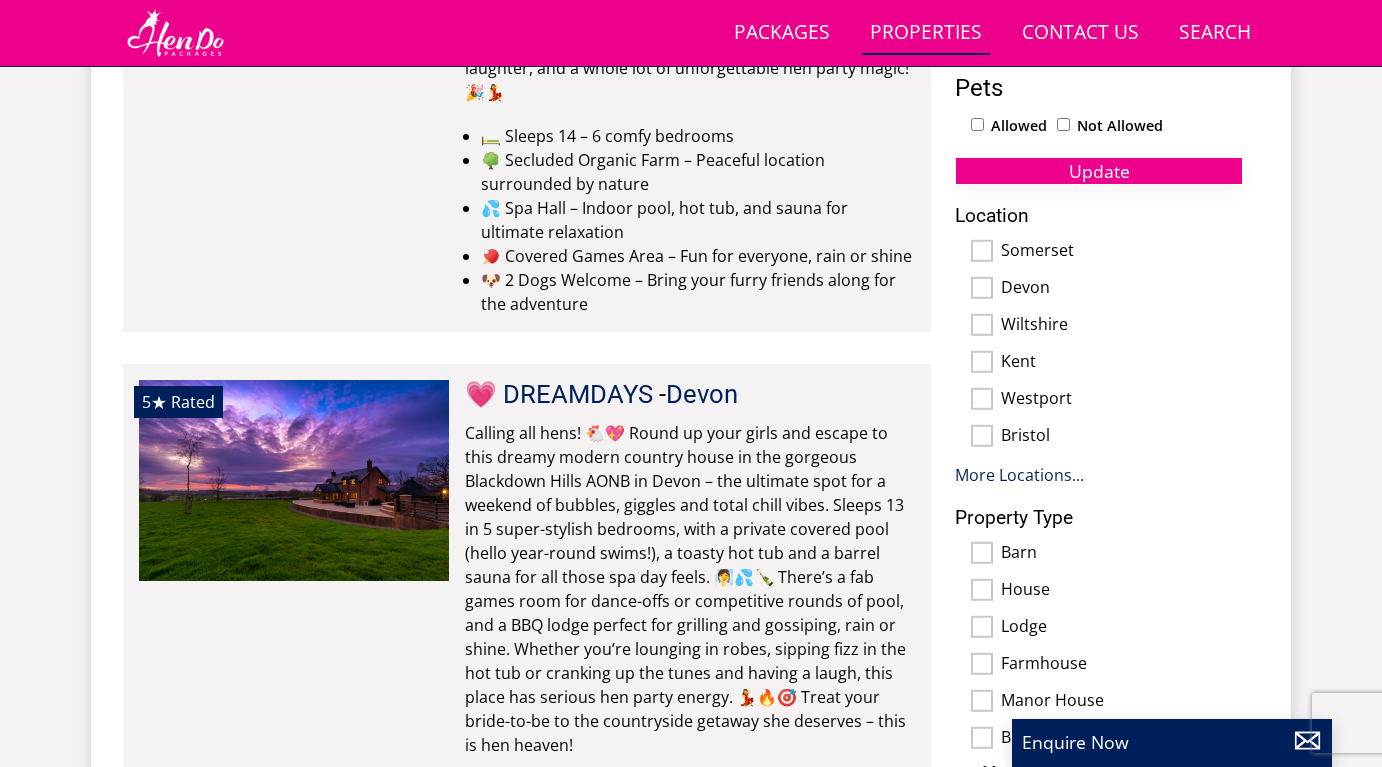 click on "Update" at bounding box center [1099, 171] 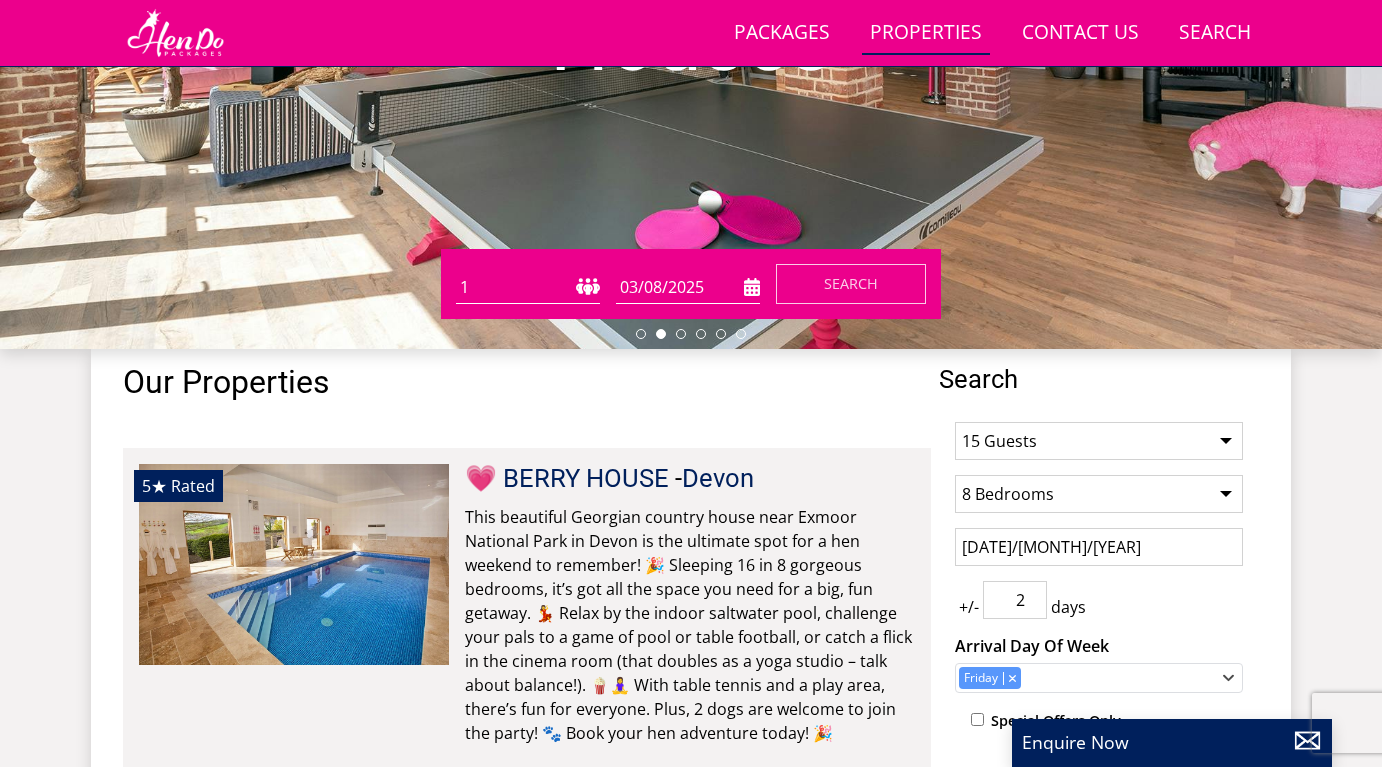 scroll, scrollTop: 420, scrollLeft: 1, axis: both 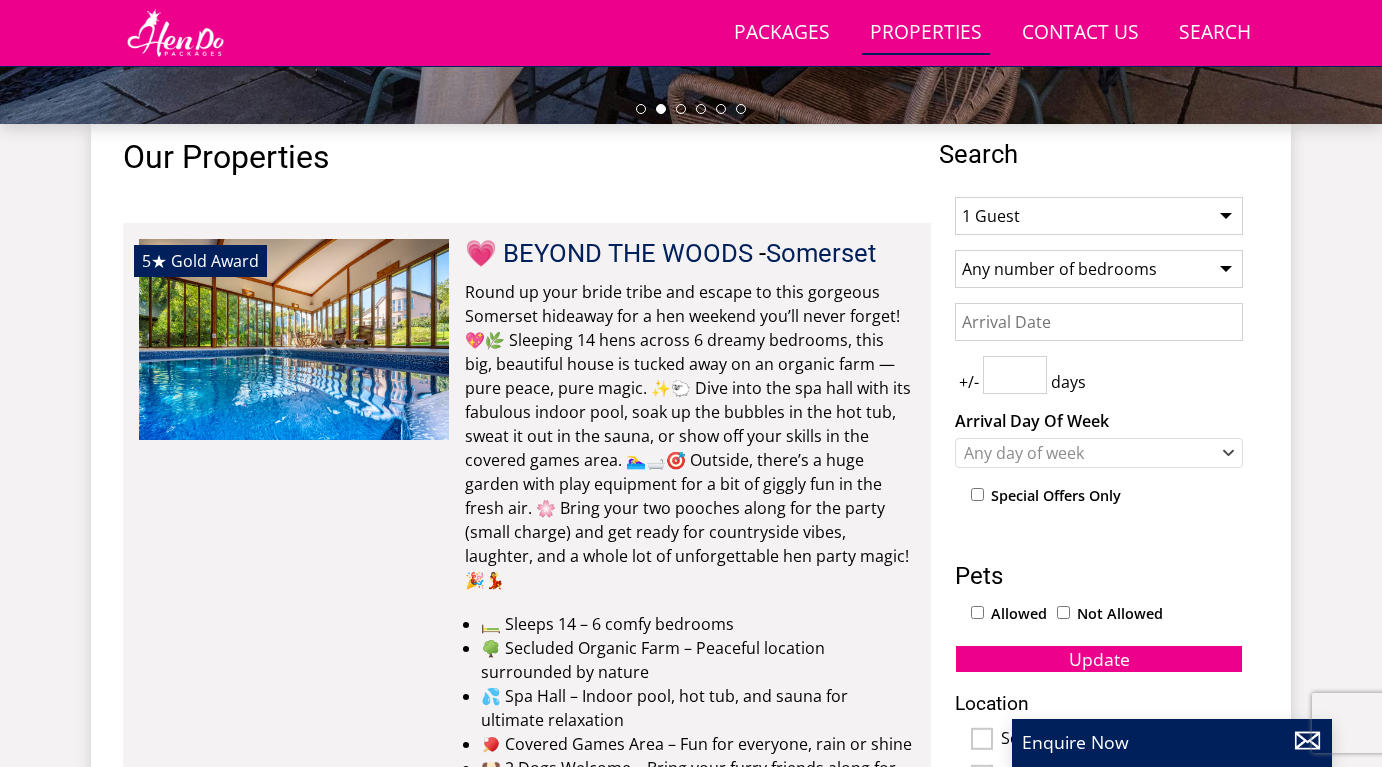 select on "15" 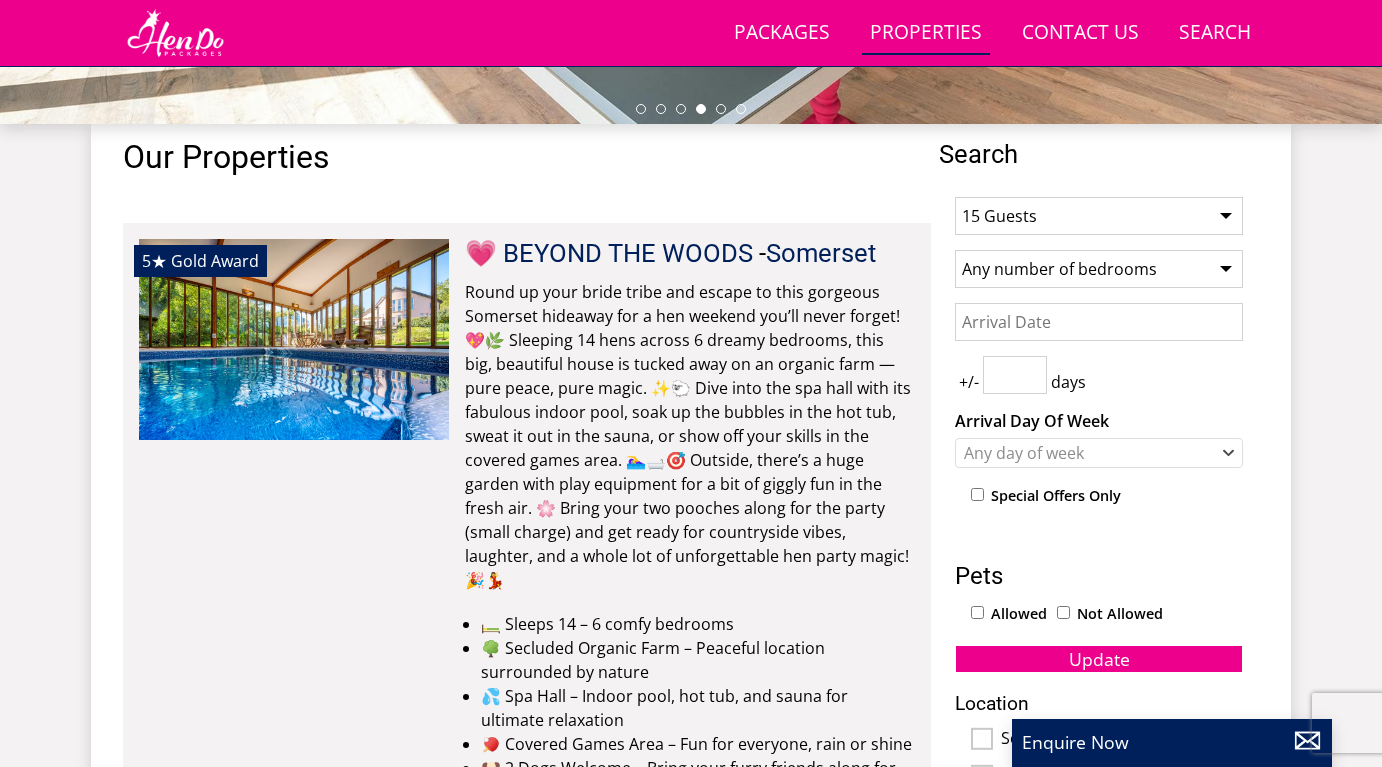 select on "8" 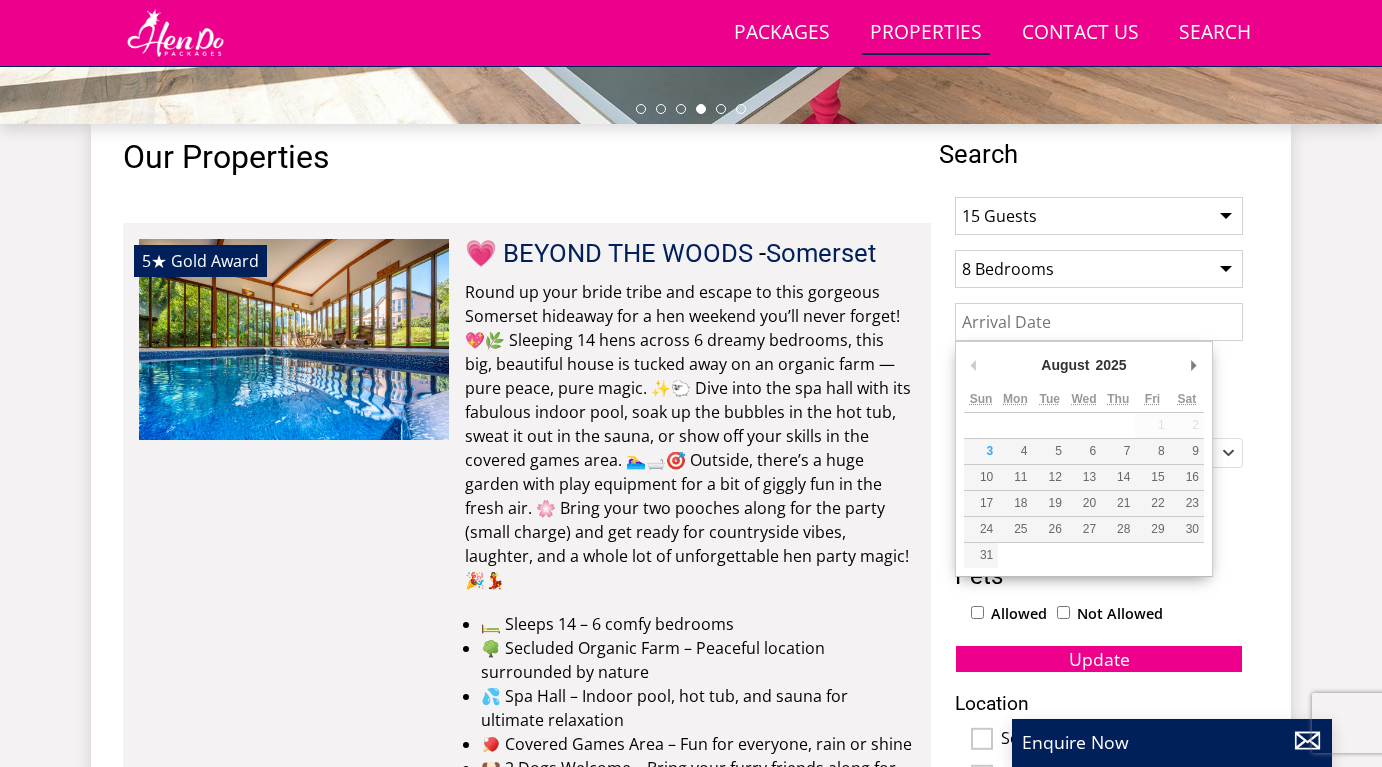 click on "Date" at bounding box center [1099, 322] 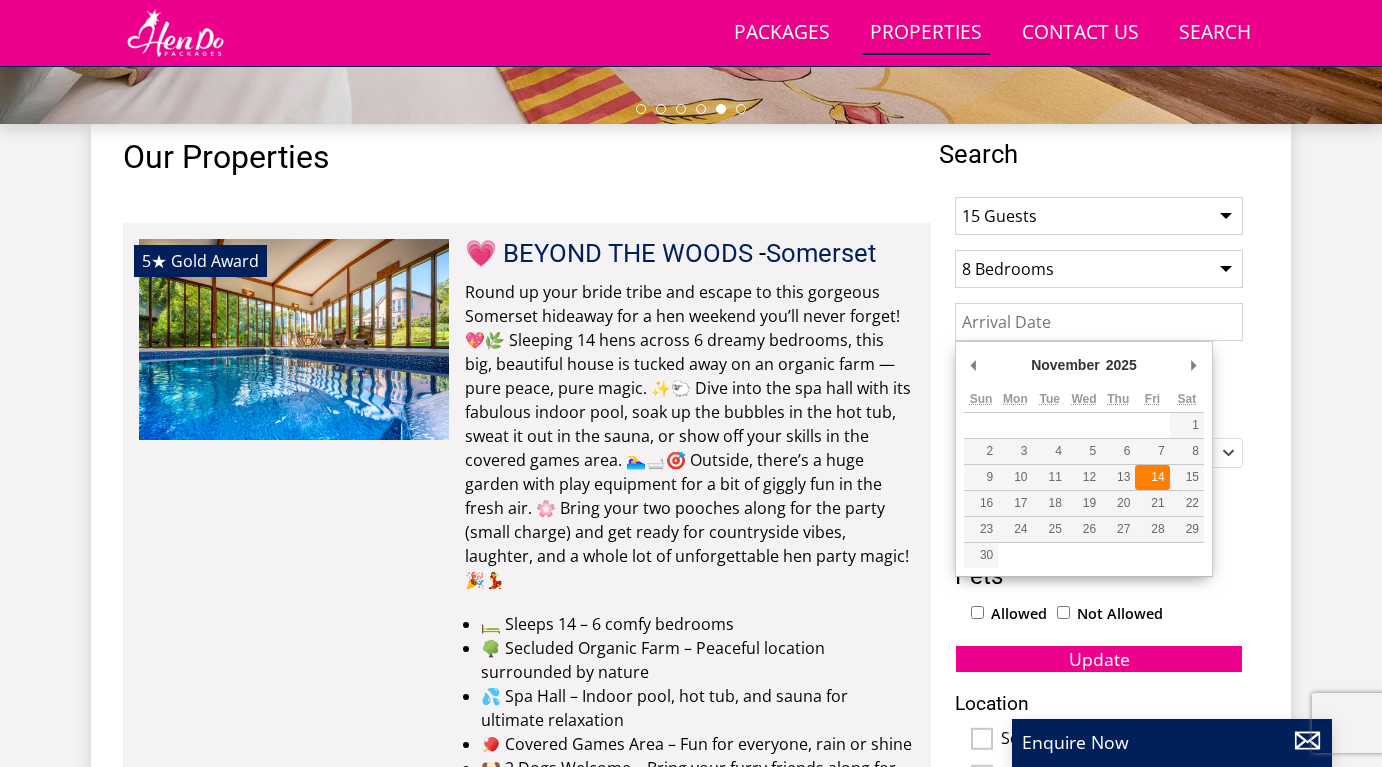 type on "[DATE]/[MONTH]/[YEAR]" 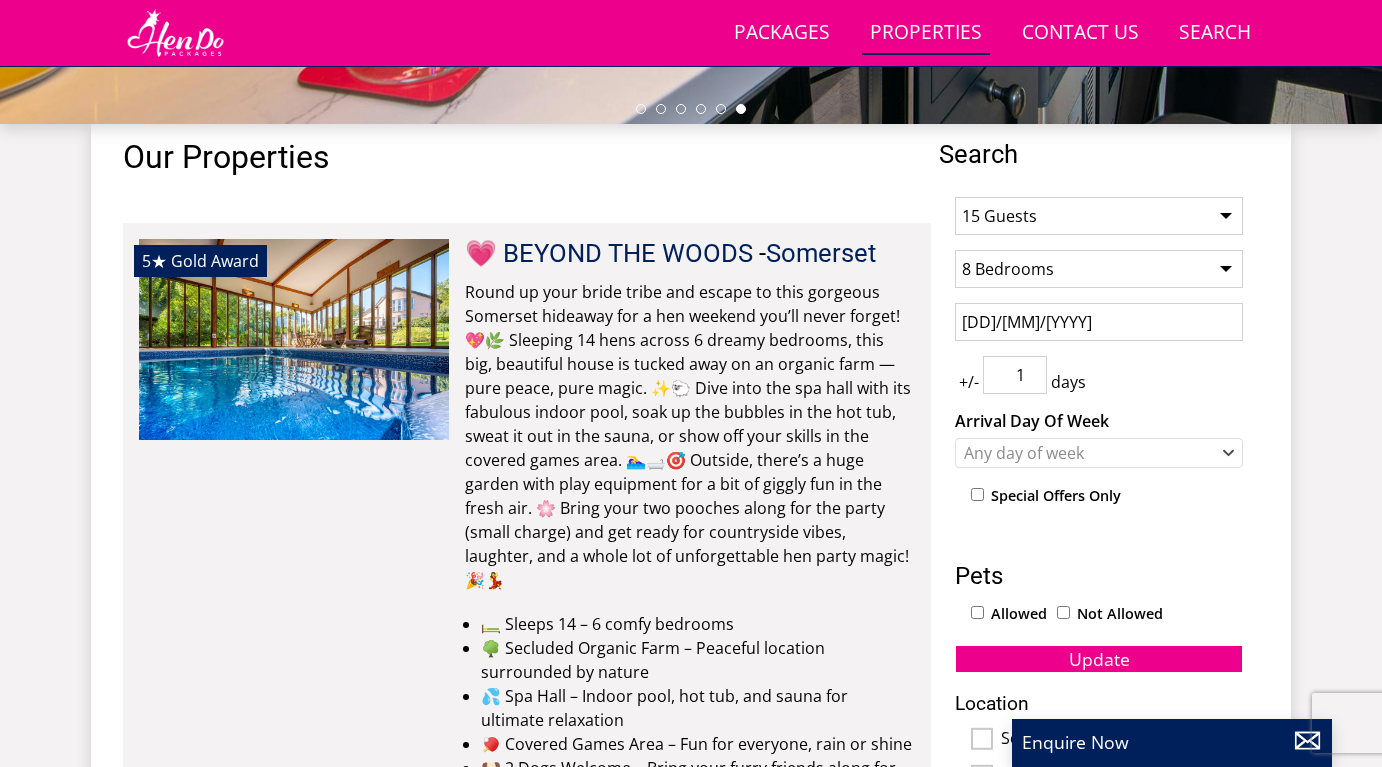 click on "1" at bounding box center (1015, 375) 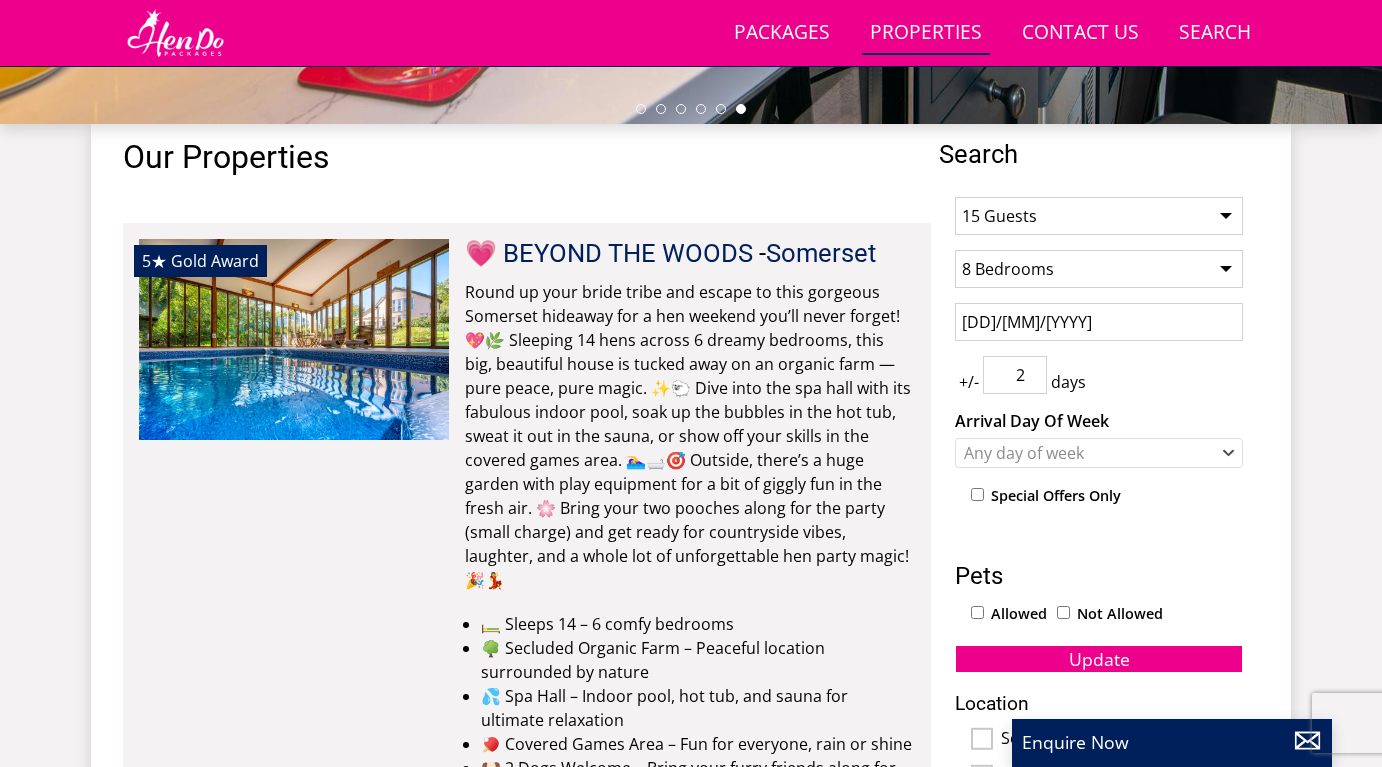 click on "2" at bounding box center [1015, 375] 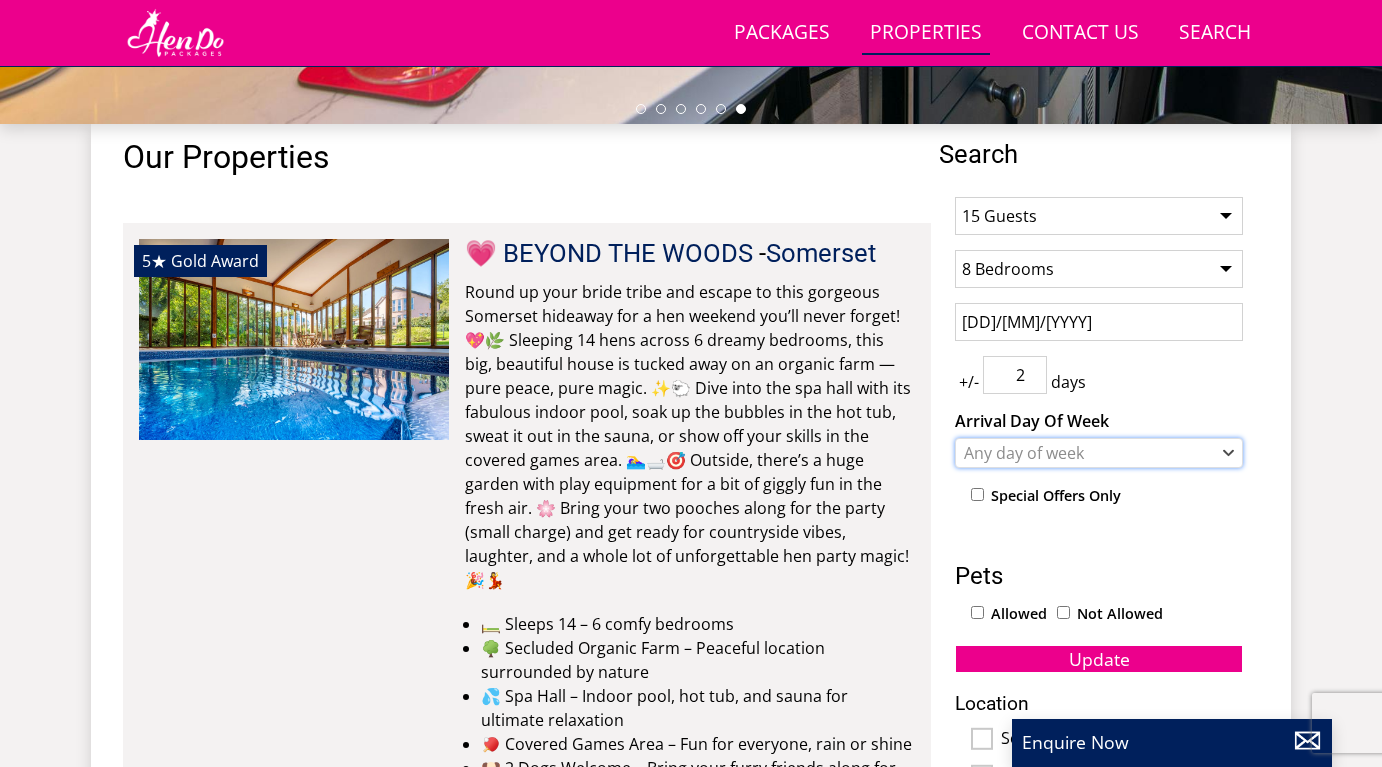 click on "Any day of week" at bounding box center (1088, 453) 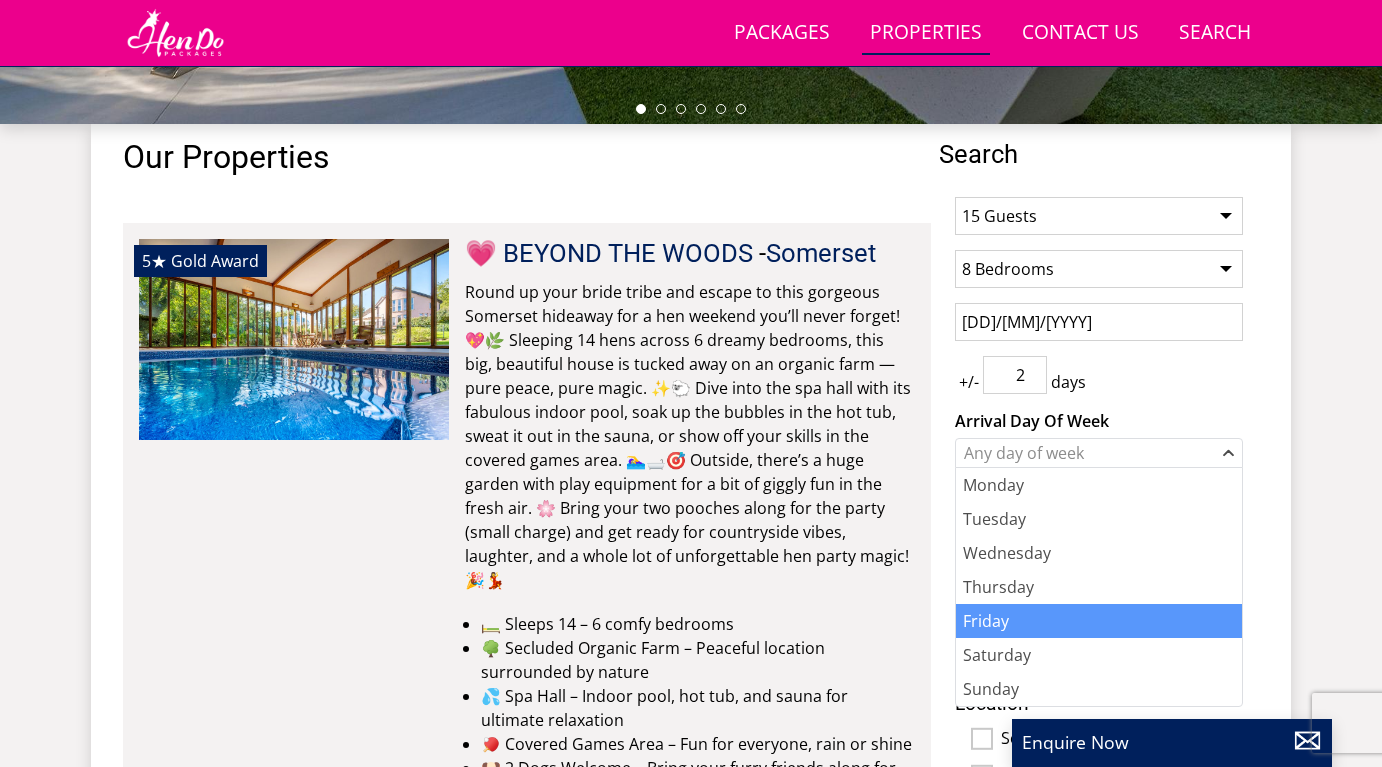 click on "Friday" at bounding box center [1099, 621] 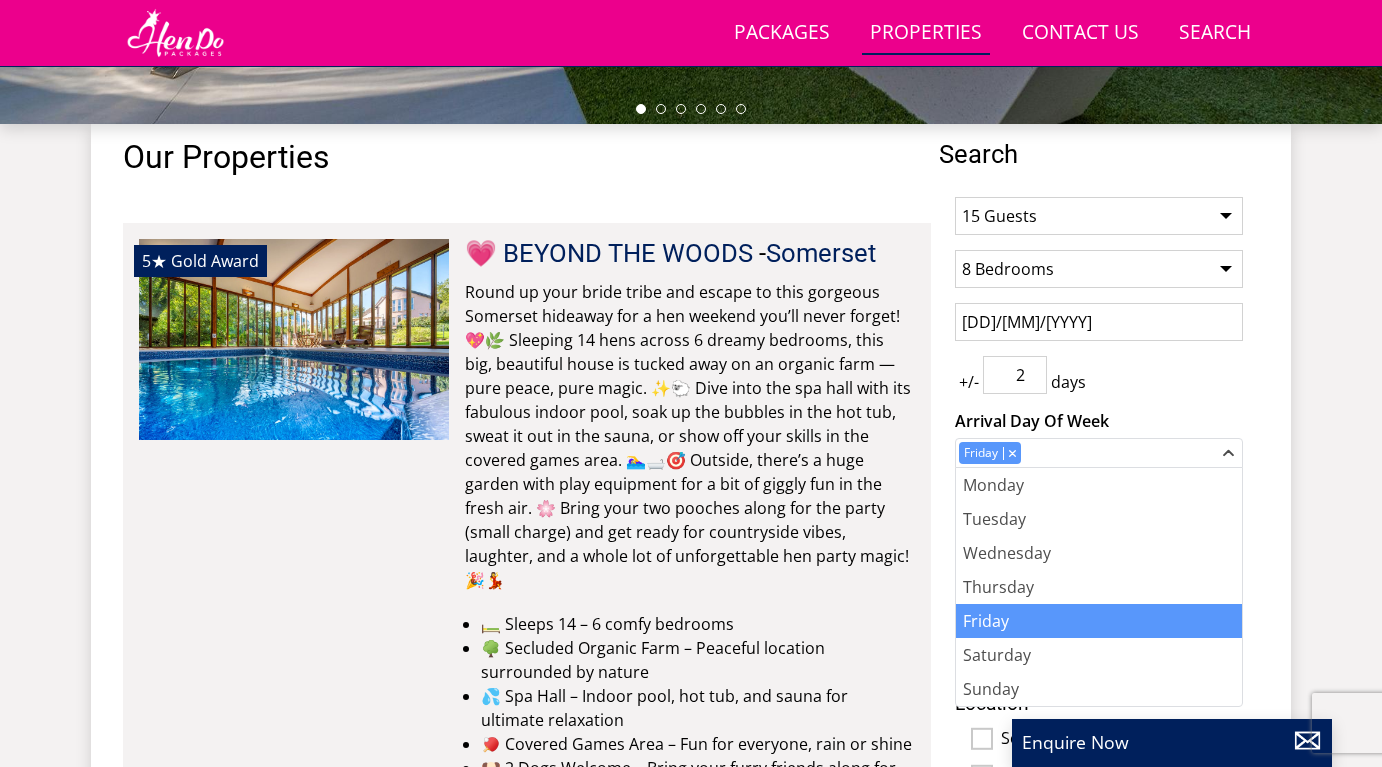 click on "Arrival Day Of Week" at bounding box center (1099, 421) 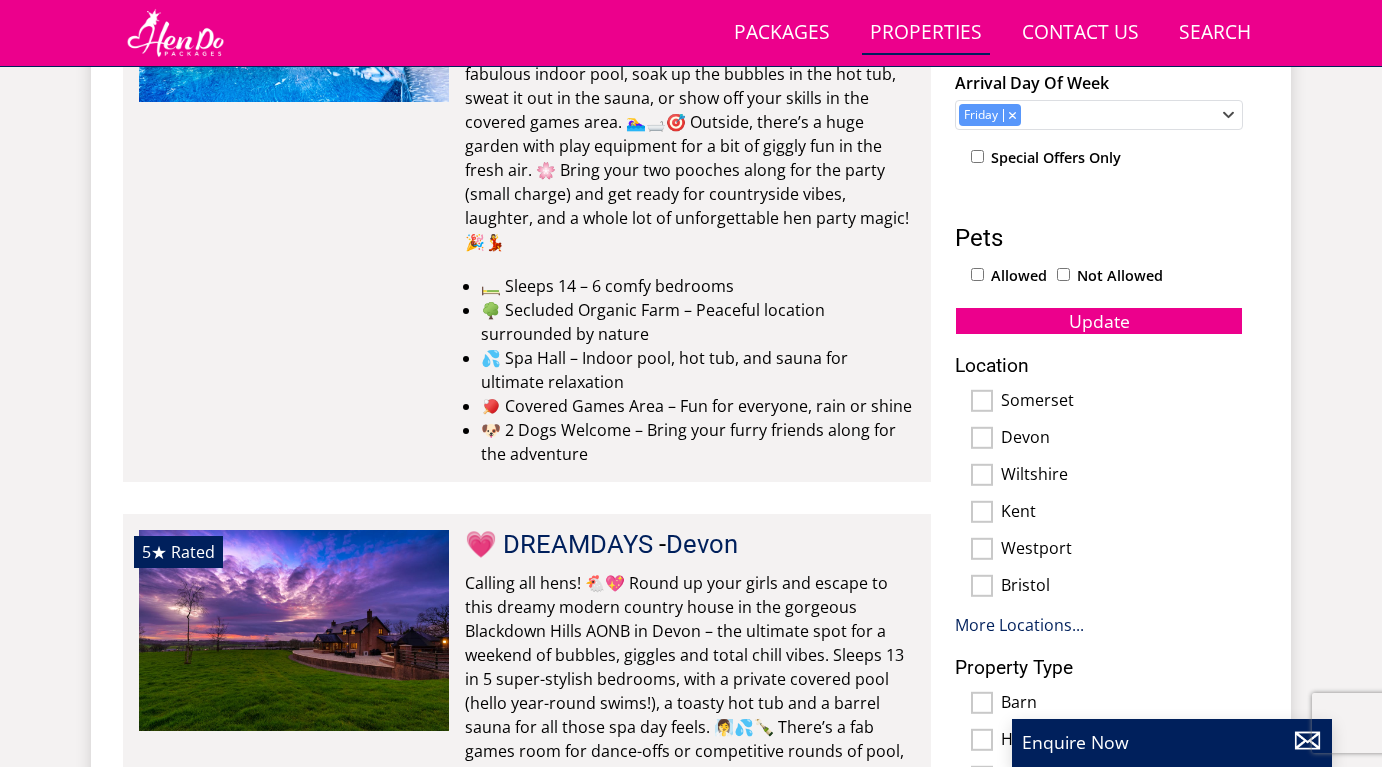scroll, scrollTop: 1069, scrollLeft: 0, axis: vertical 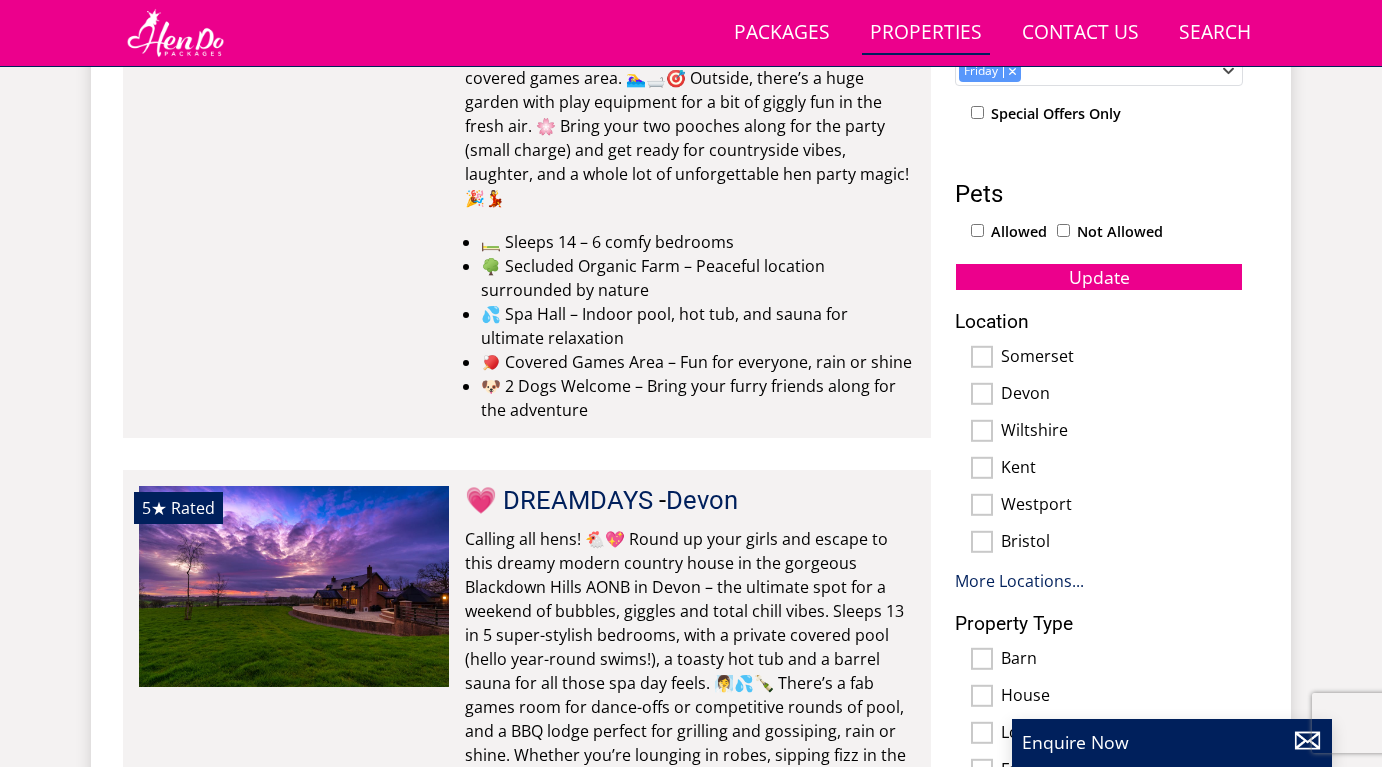 click on "Kent" at bounding box center (982, 468) 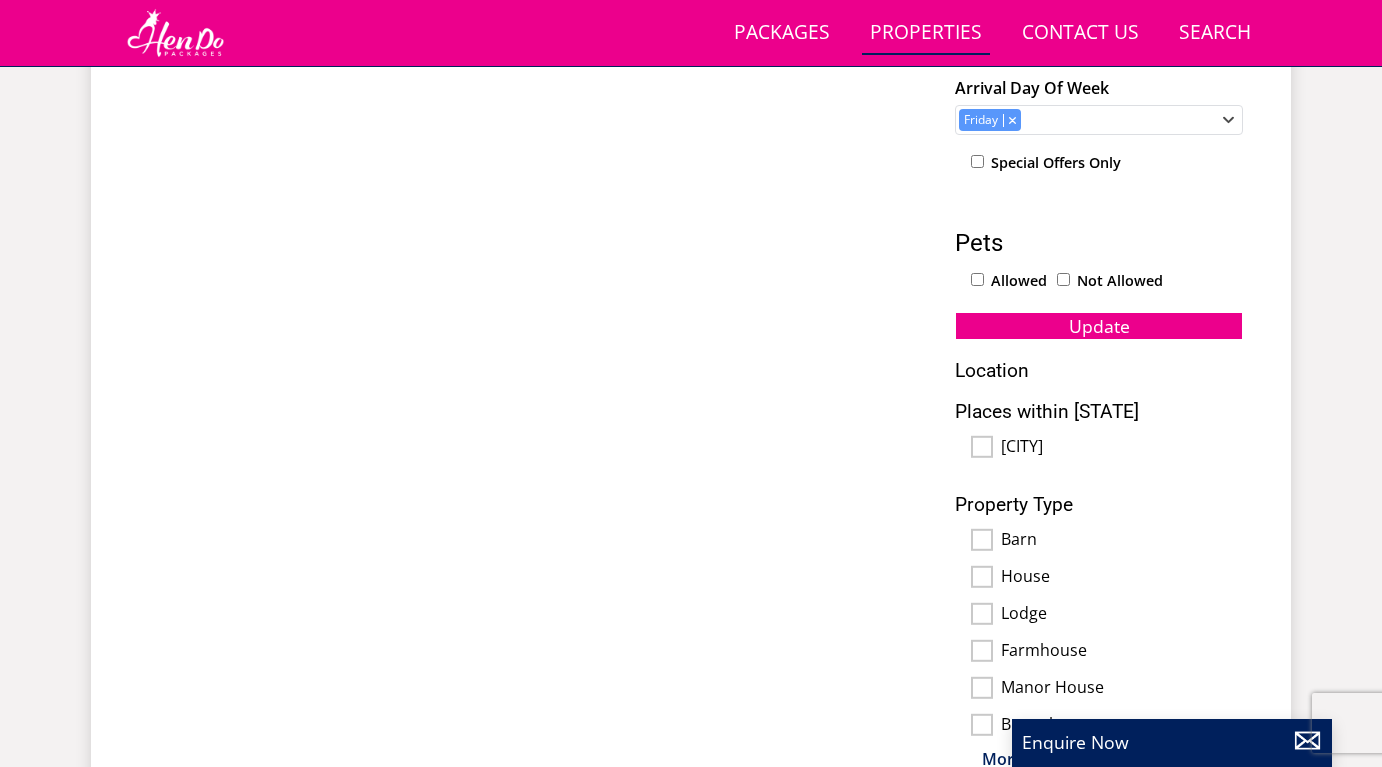 scroll, scrollTop: 1029, scrollLeft: 0, axis: vertical 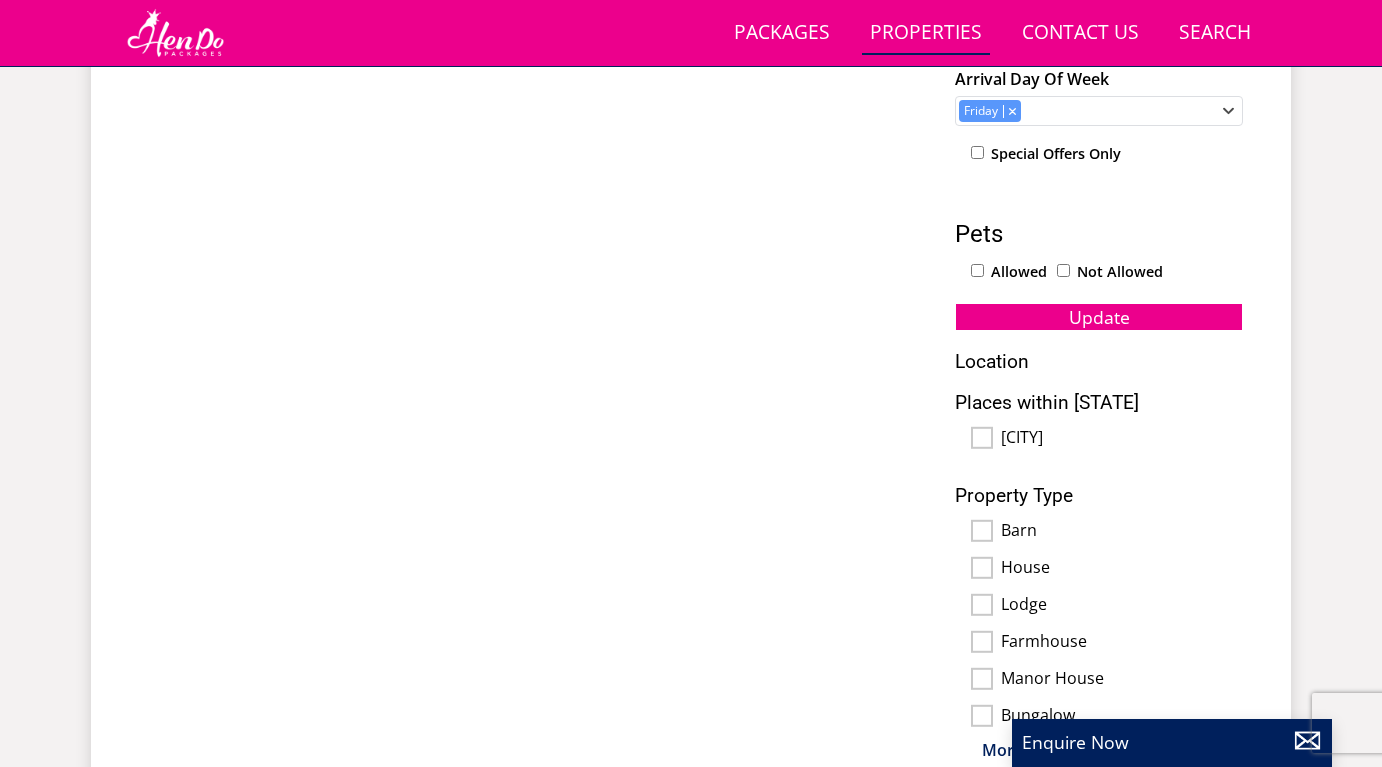 click on "1 Guest
2 Guests
3 Guests
4 Guests
5 Guests
6 Guests
7 Guests
8 Guests
9 Guests
10 Guests
11 Guests
12 Guests
13 Guests
14 Guests
15 Guests
16 Guests
17 Guests
18 Guests
19 Guests
20 Guests
21 Guests
22 Guests
23 Guests
24 Guests
25 Guests
26 Guests
27 Guests
28 Guests
29 Guests
30 Guests
31 Guests
32 Guests
Any number of bedrooms
4 Bedrooms
5 Bedrooms
6 Bedrooms
7 Bedrooms
8 Bedrooms
9 Bedrooms
10 Bedrooms
11 Bedrooms
12 Bedrooms
13 Bedrooms
14 Bedrooms
15 Bedrooms
16 Bedrooms
14/11/2025
+/-
2
days
Arrival Day Of Week
Monday Tuesday Wednesday Thursday" at bounding box center [1099, 300] 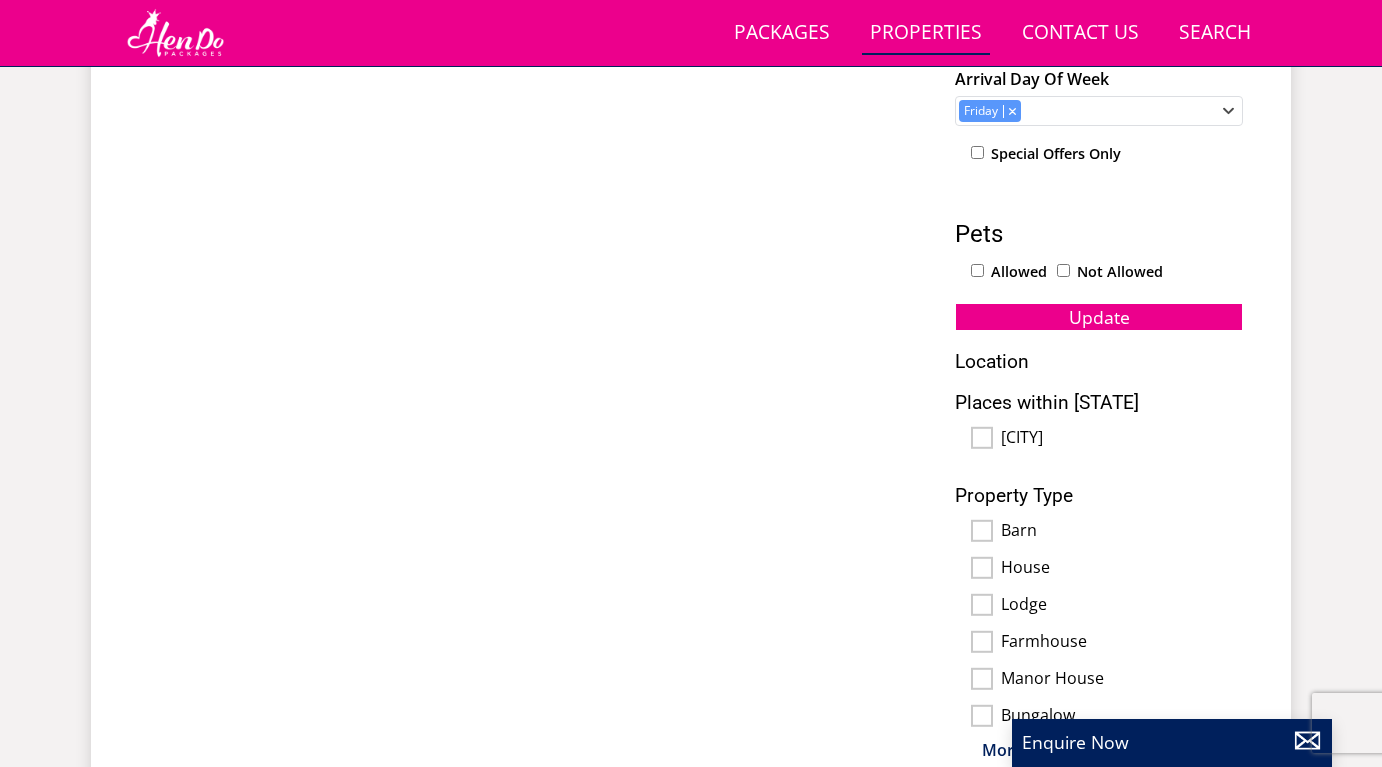 click on "Canterbury" at bounding box center (982, 438) 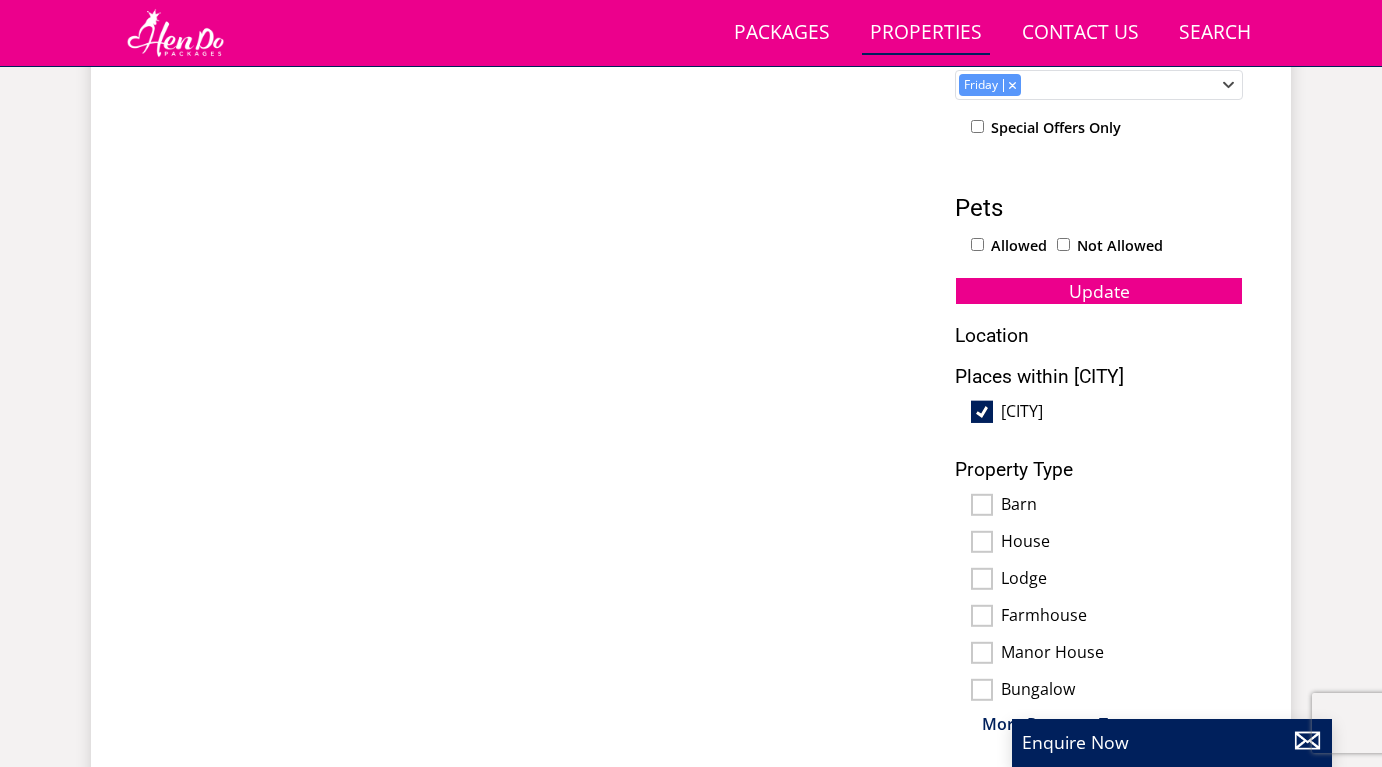 scroll, scrollTop: 1053, scrollLeft: 0, axis: vertical 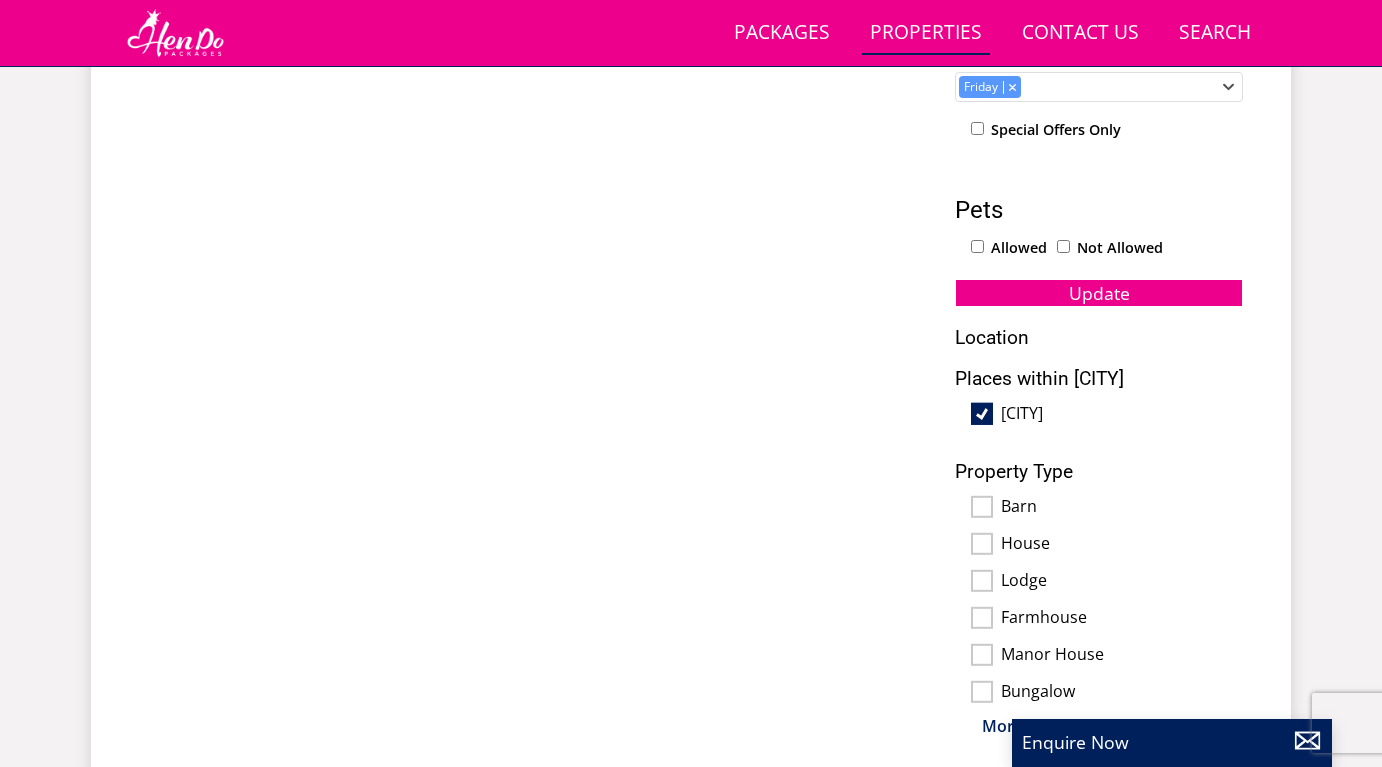 click on "Location" at bounding box center [1099, 337] 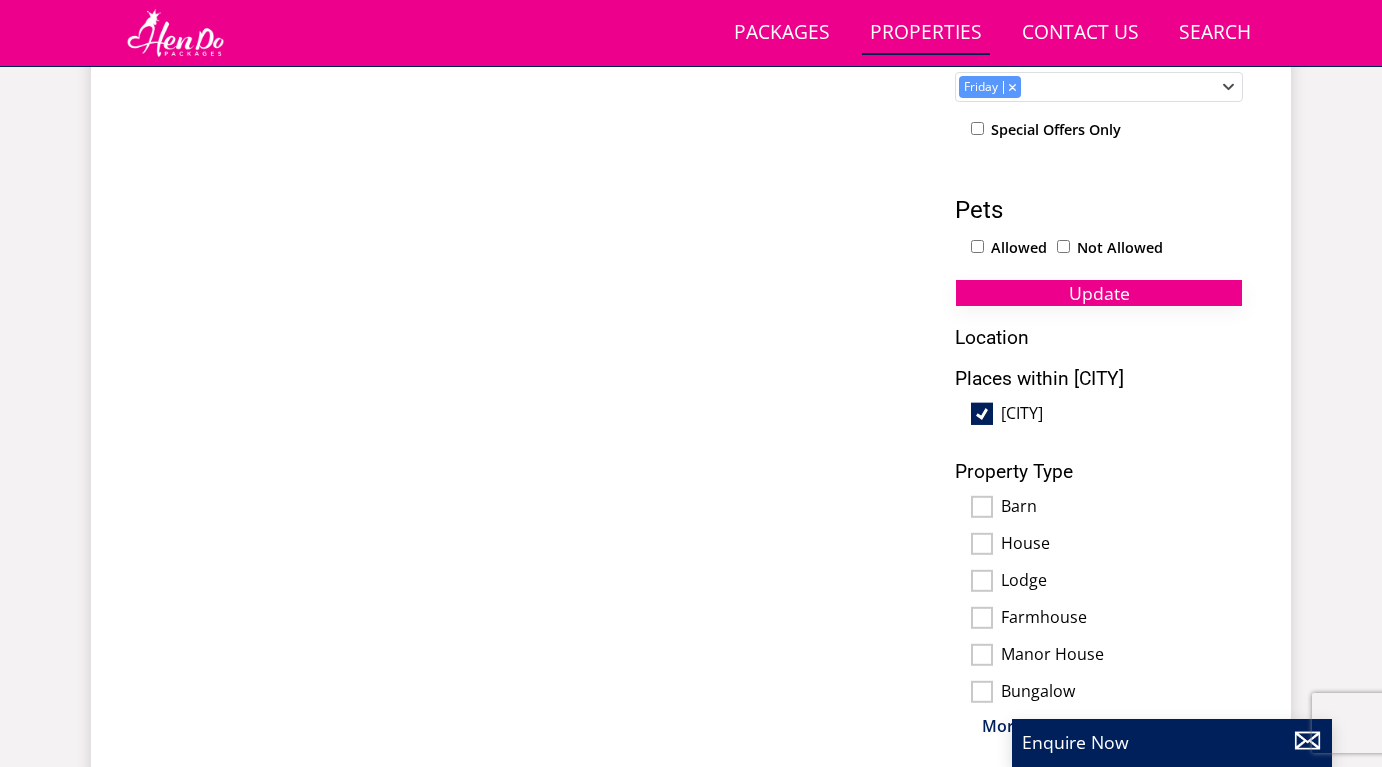 click on "Update" at bounding box center [1099, 293] 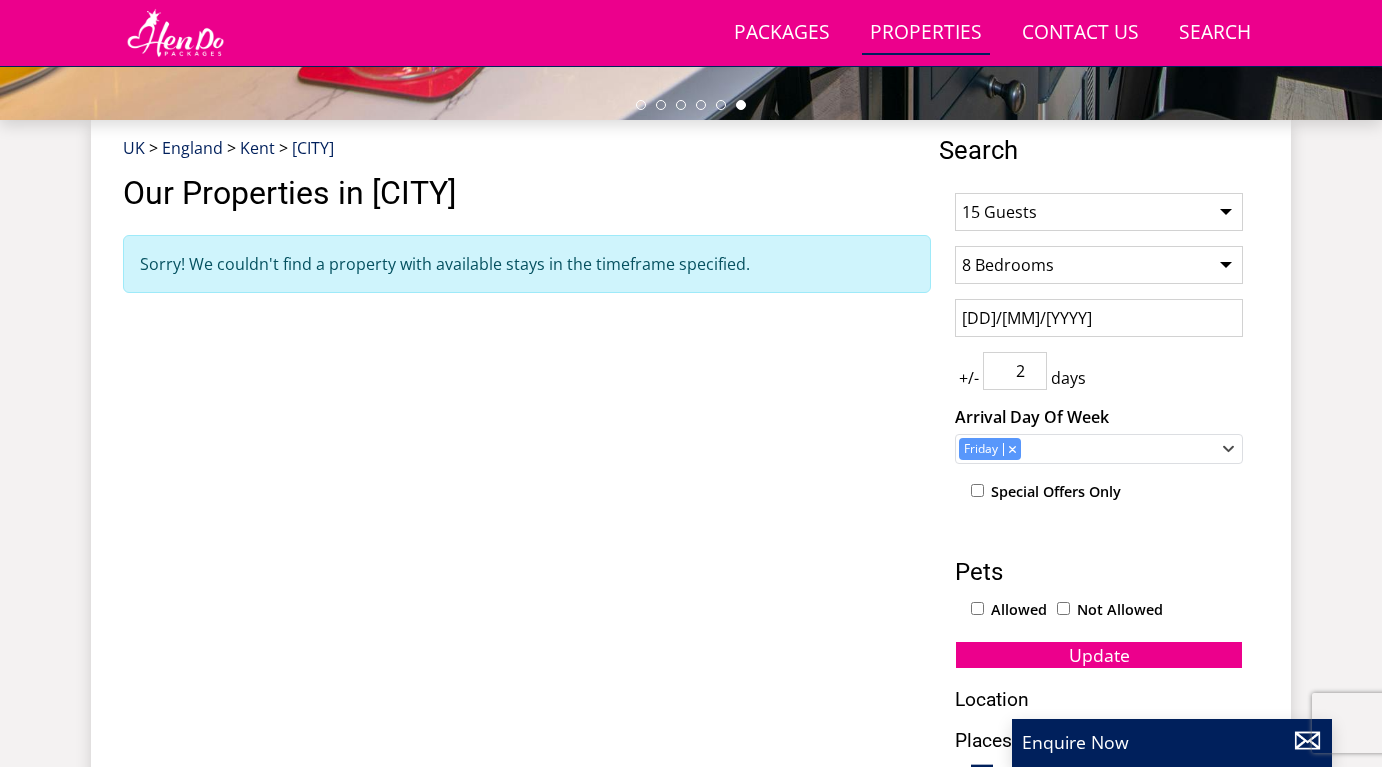 scroll, scrollTop: 724, scrollLeft: 0, axis: vertical 